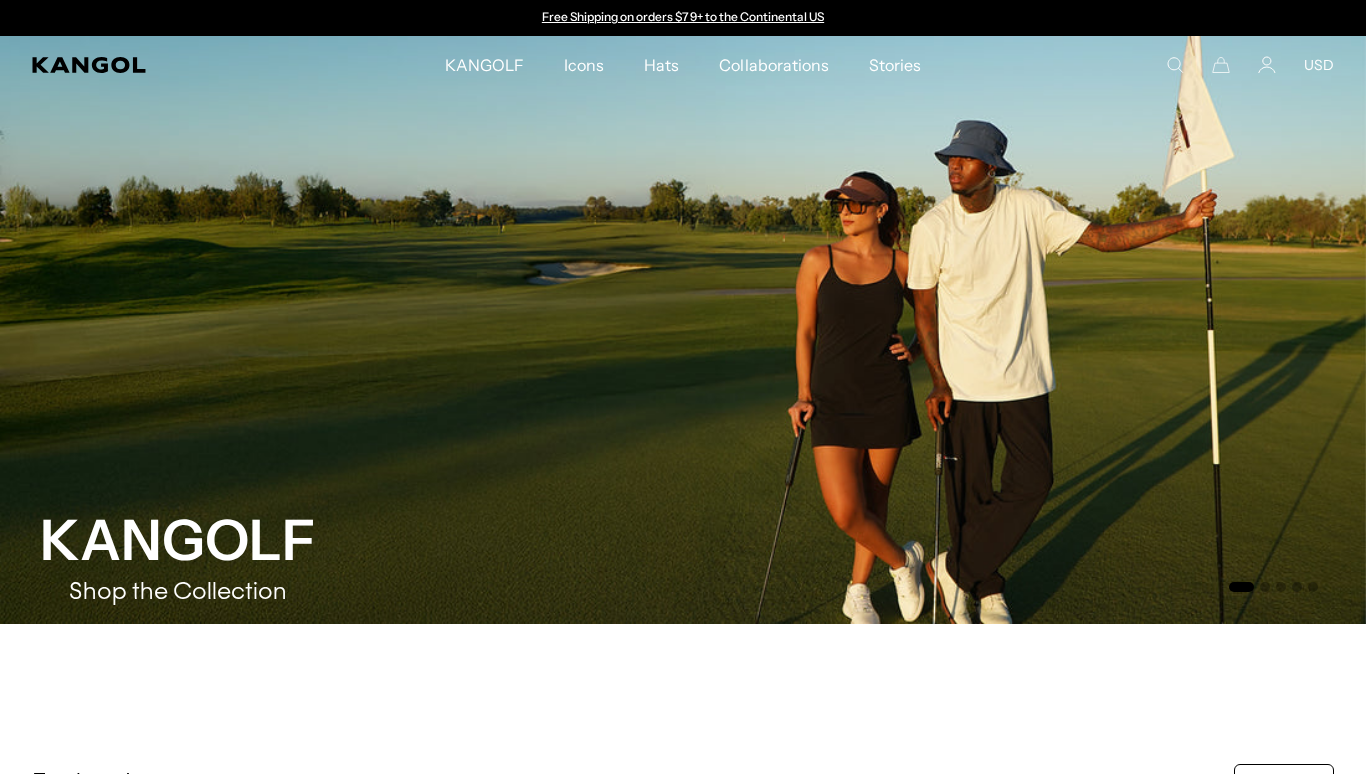 scroll, scrollTop: 0, scrollLeft: 0, axis: both 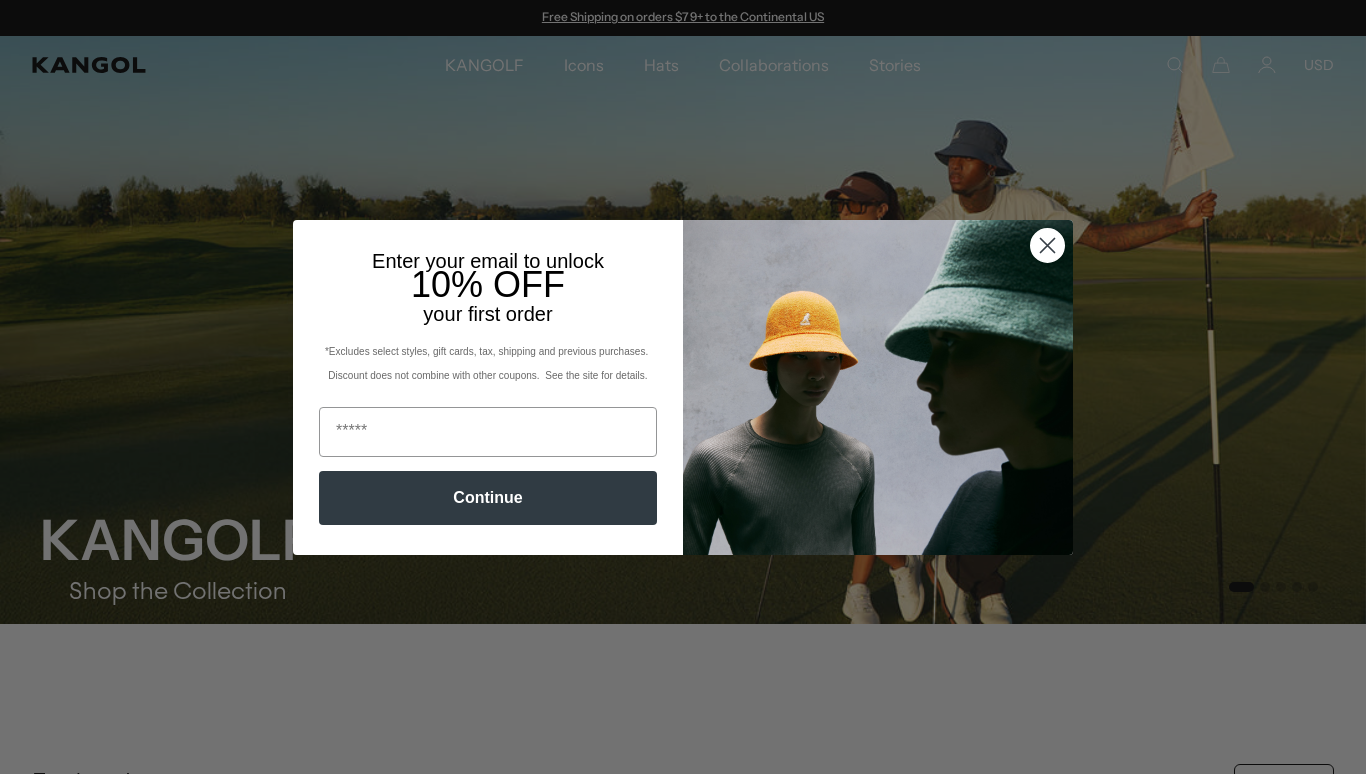drag, startPoint x: 1050, startPoint y: 242, endPoint x: 791, endPoint y: 199, distance: 262.54523 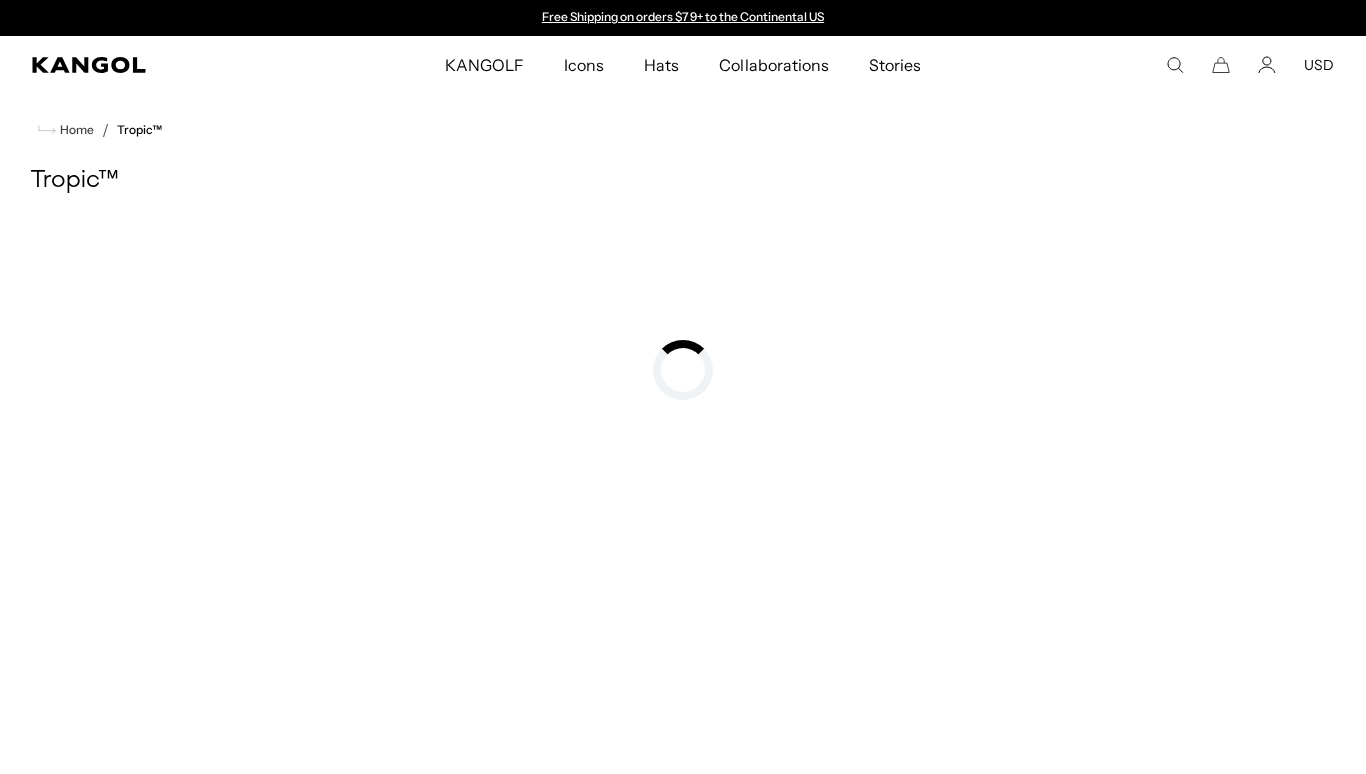scroll, scrollTop: 0, scrollLeft: 0, axis: both 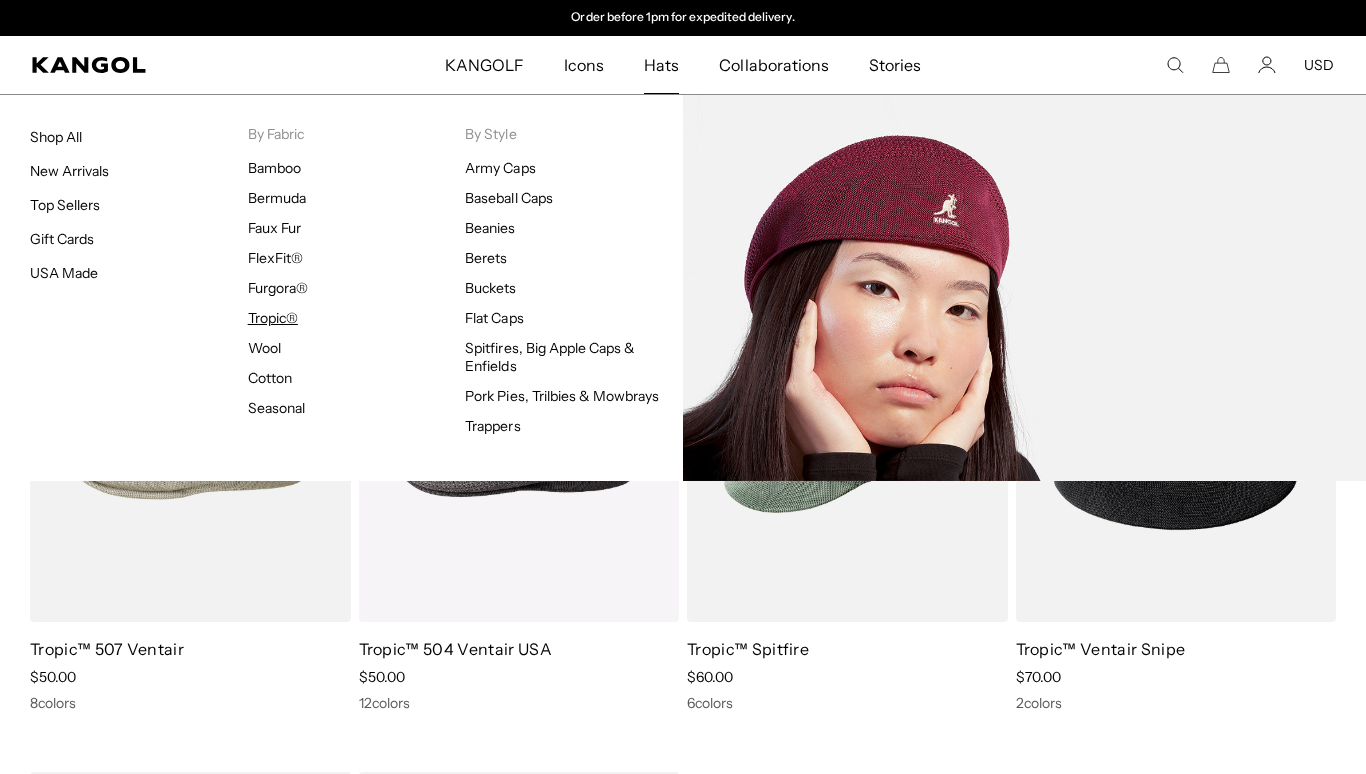 click on "Tropic®" at bounding box center (273, 318) 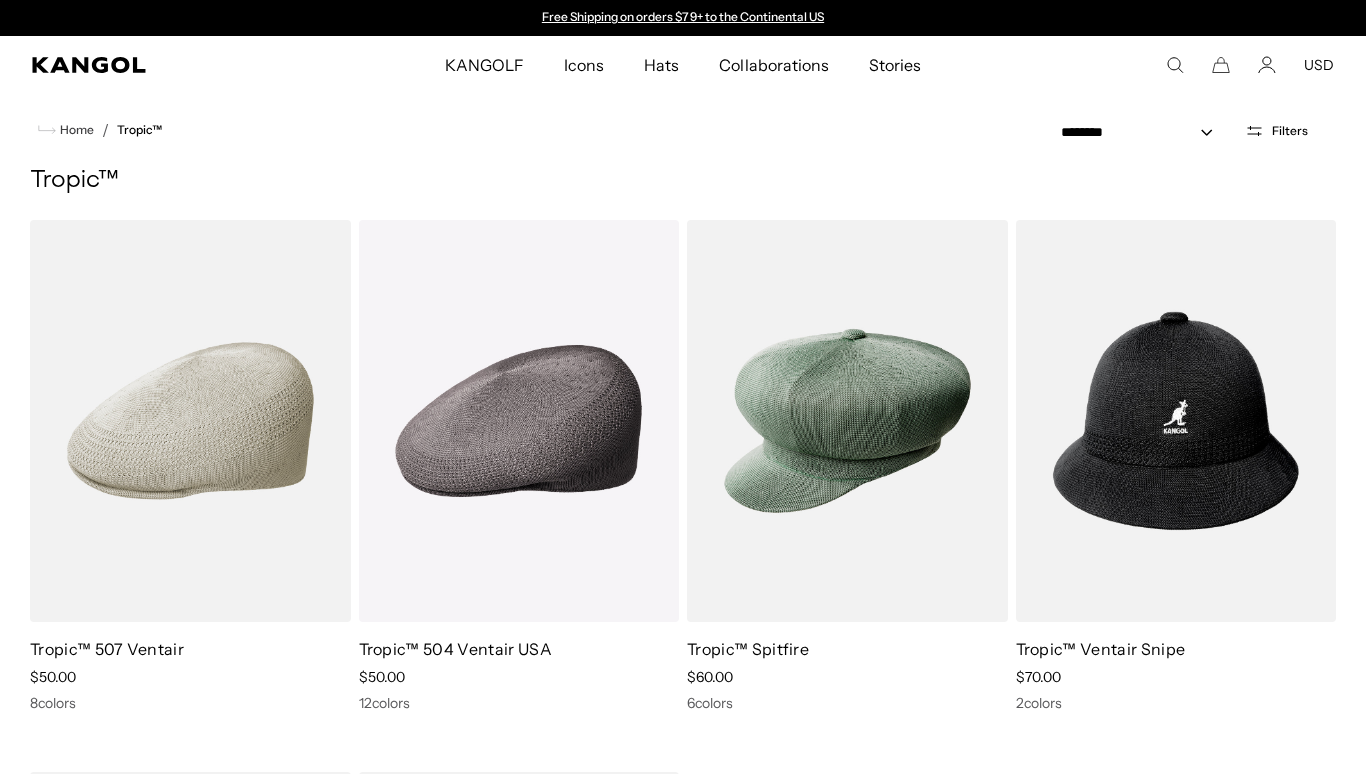 scroll, scrollTop: 0, scrollLeft: 0, axis: both 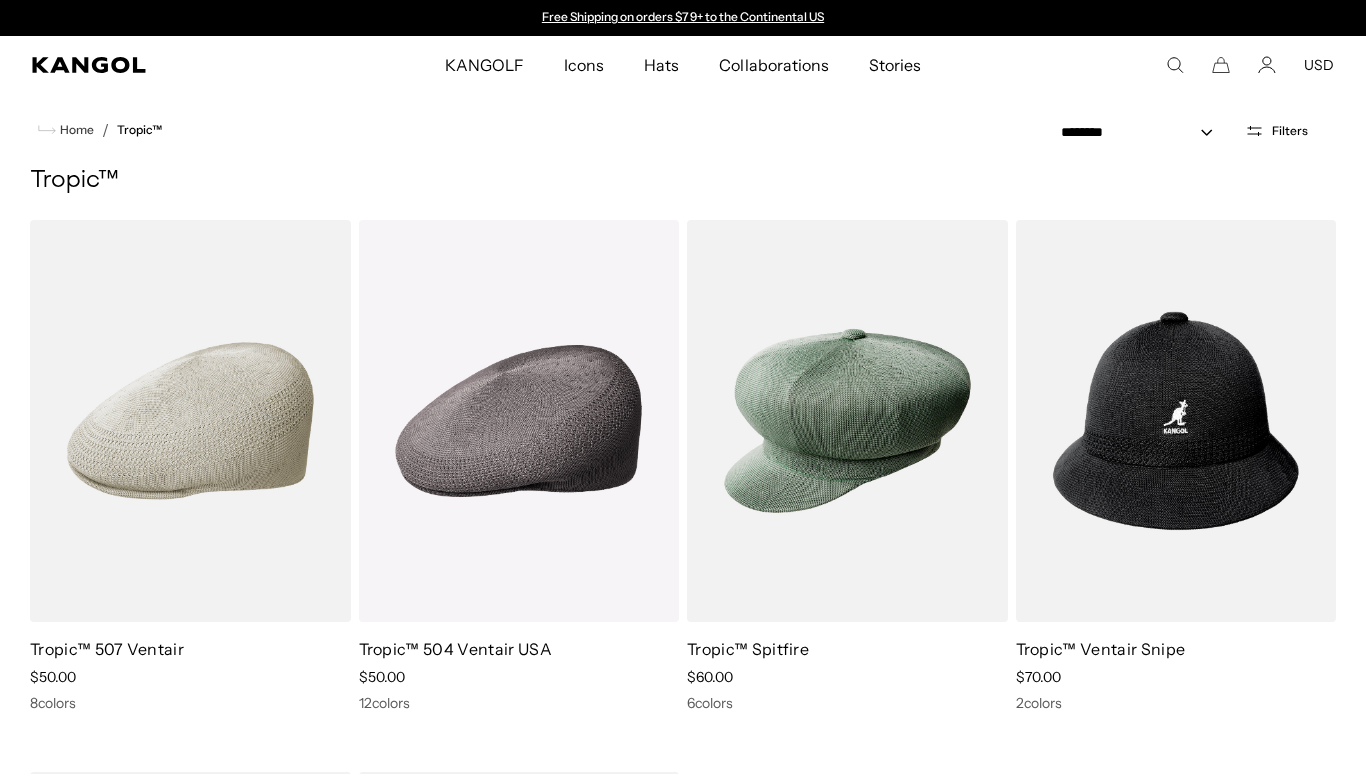 click 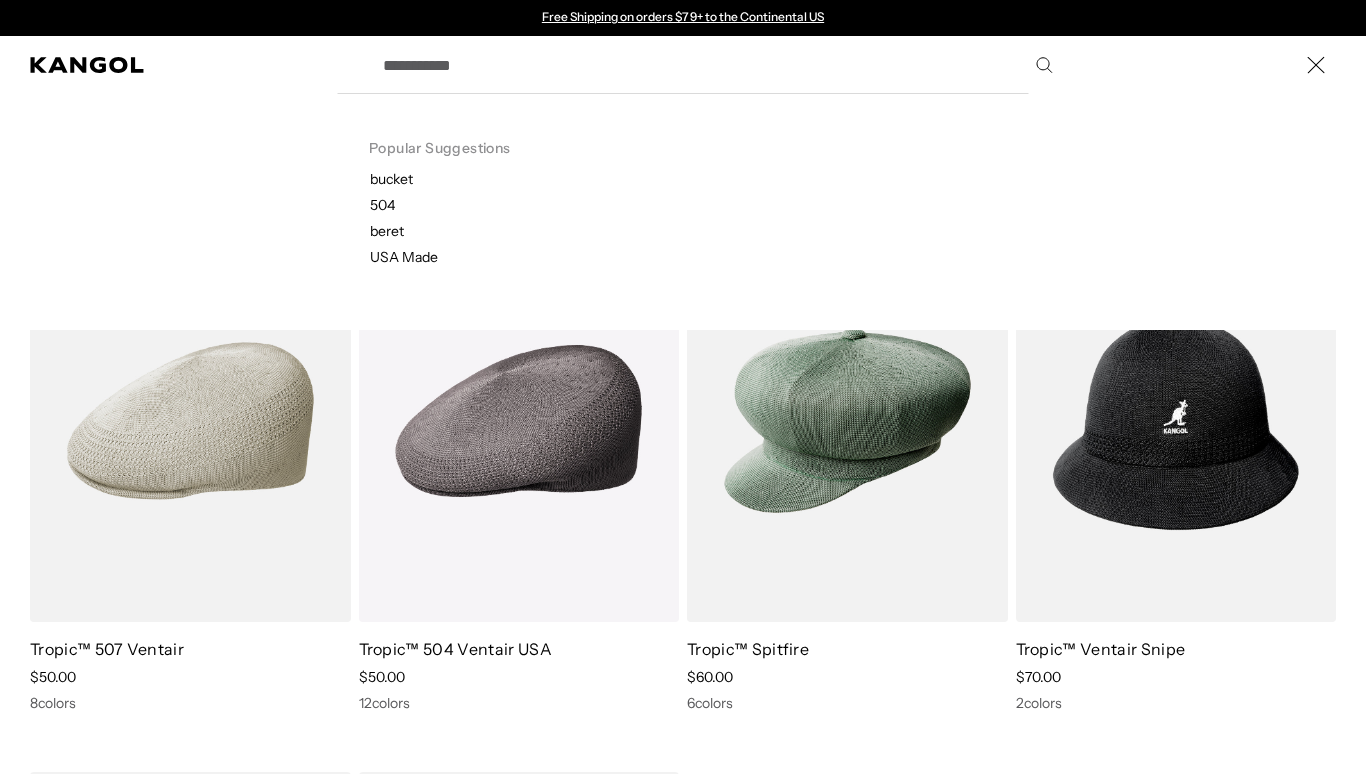 scroll, scrollTop: 0, scrollLeft: 0, axis: both 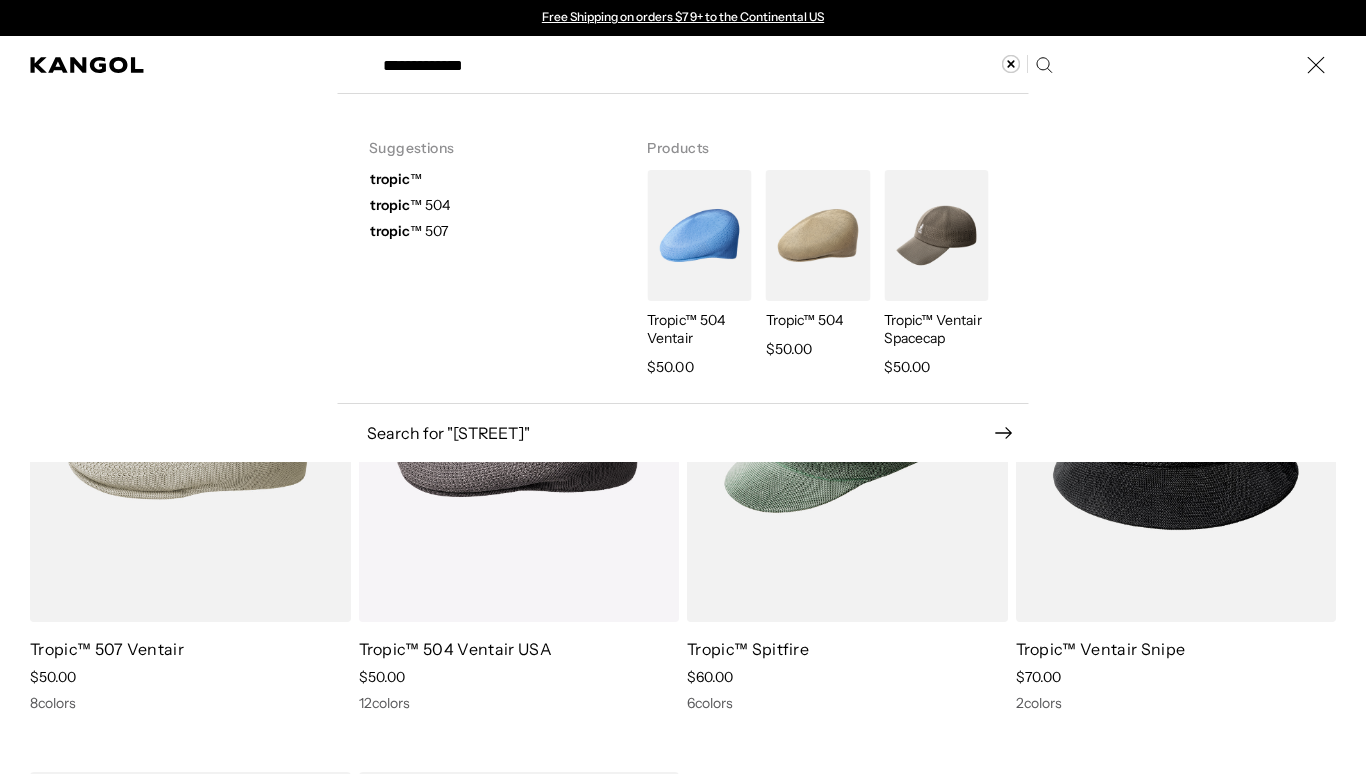 type on "**********" 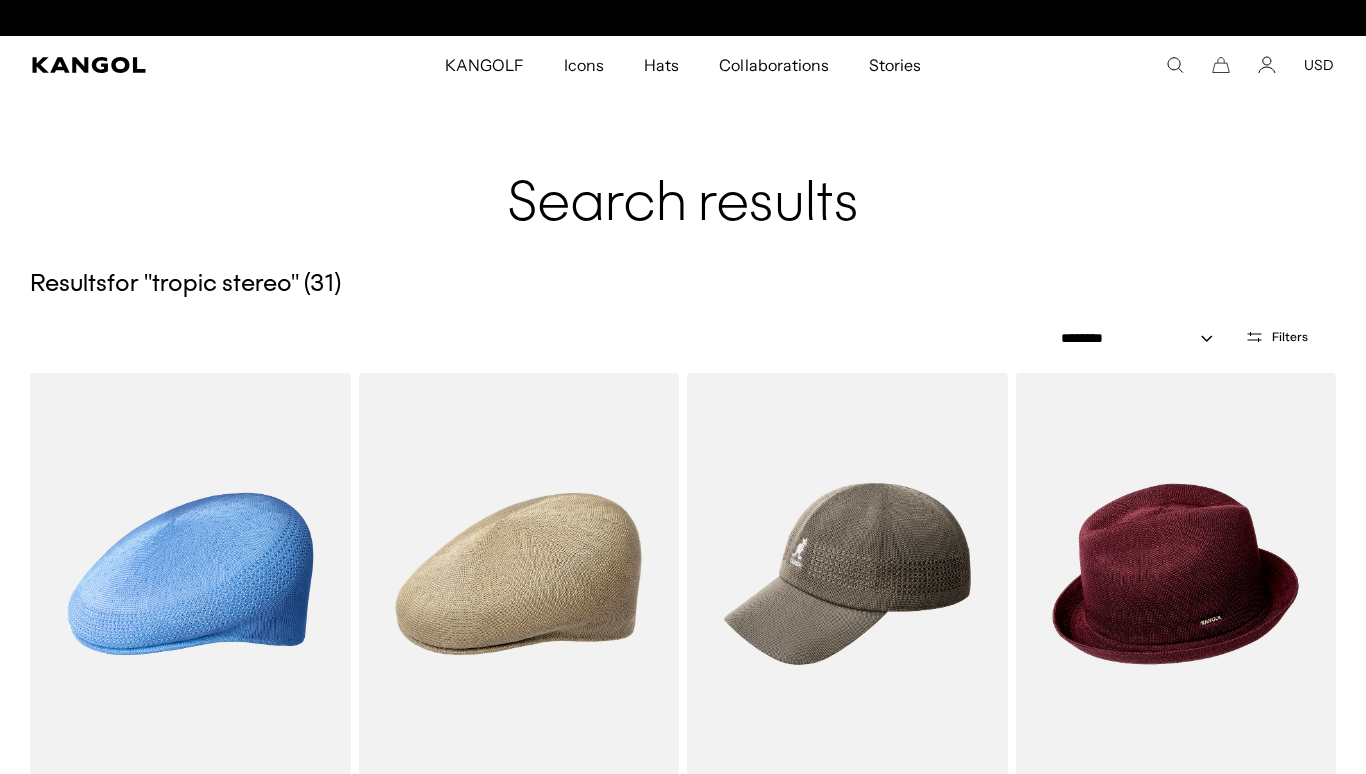 scroll, scrollTop: 0, scrollLeft: 412, axis: horizontal 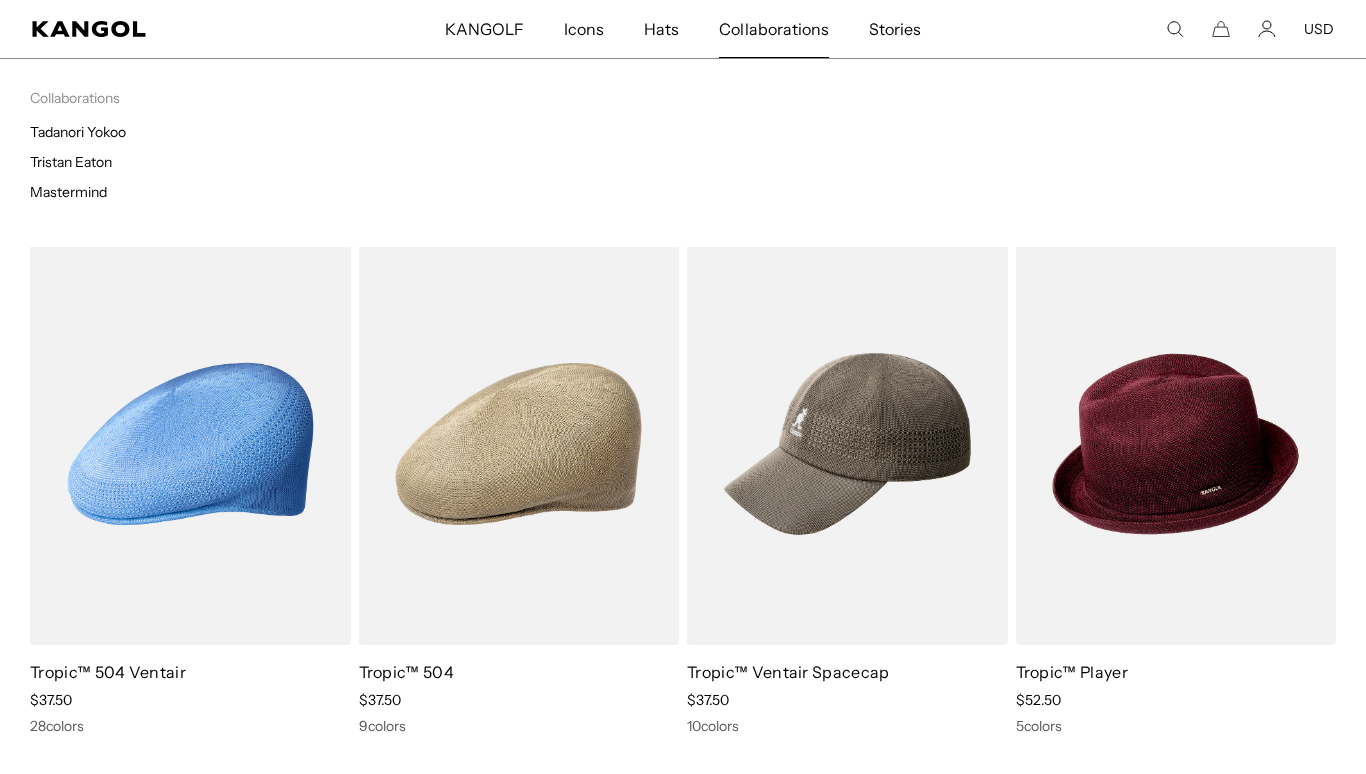 click on "Collaborations" at bounding box center [773, 29] 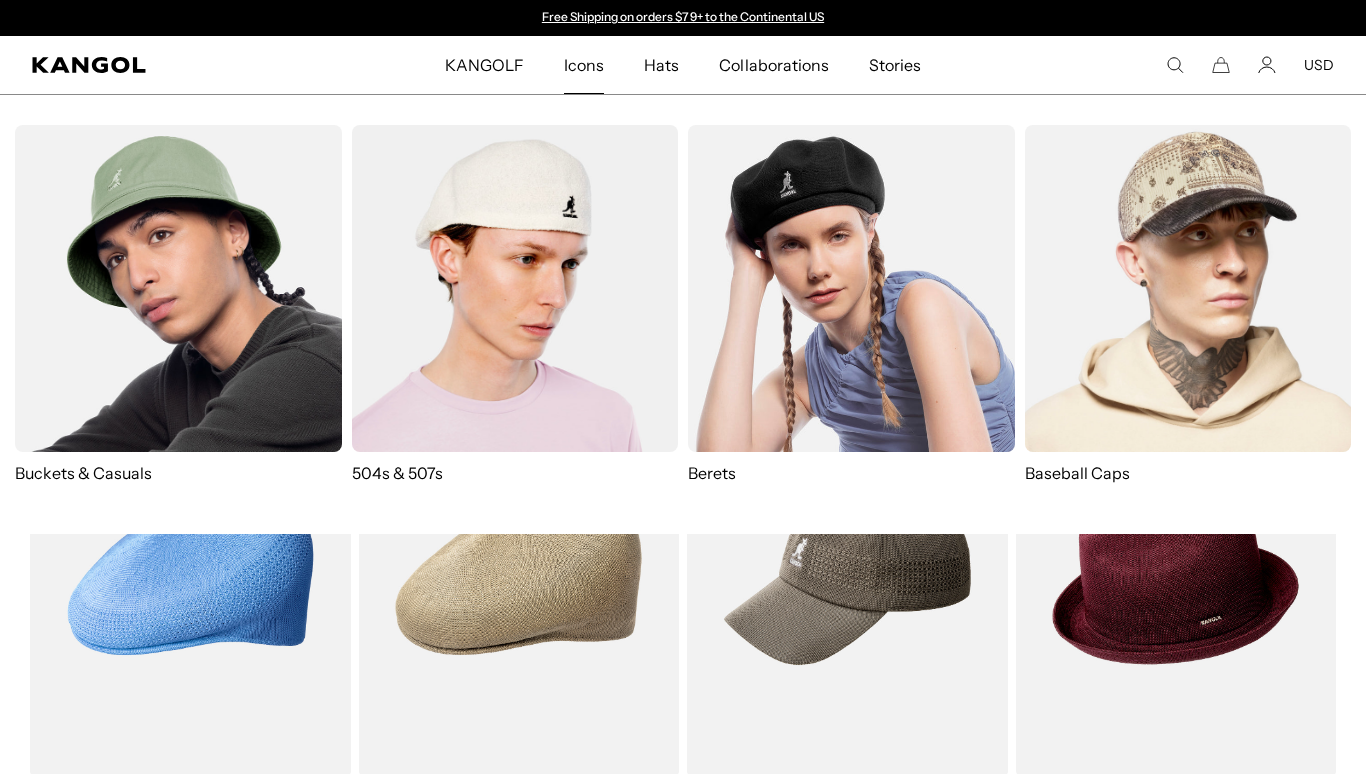 click at bounding box center (178, 288) 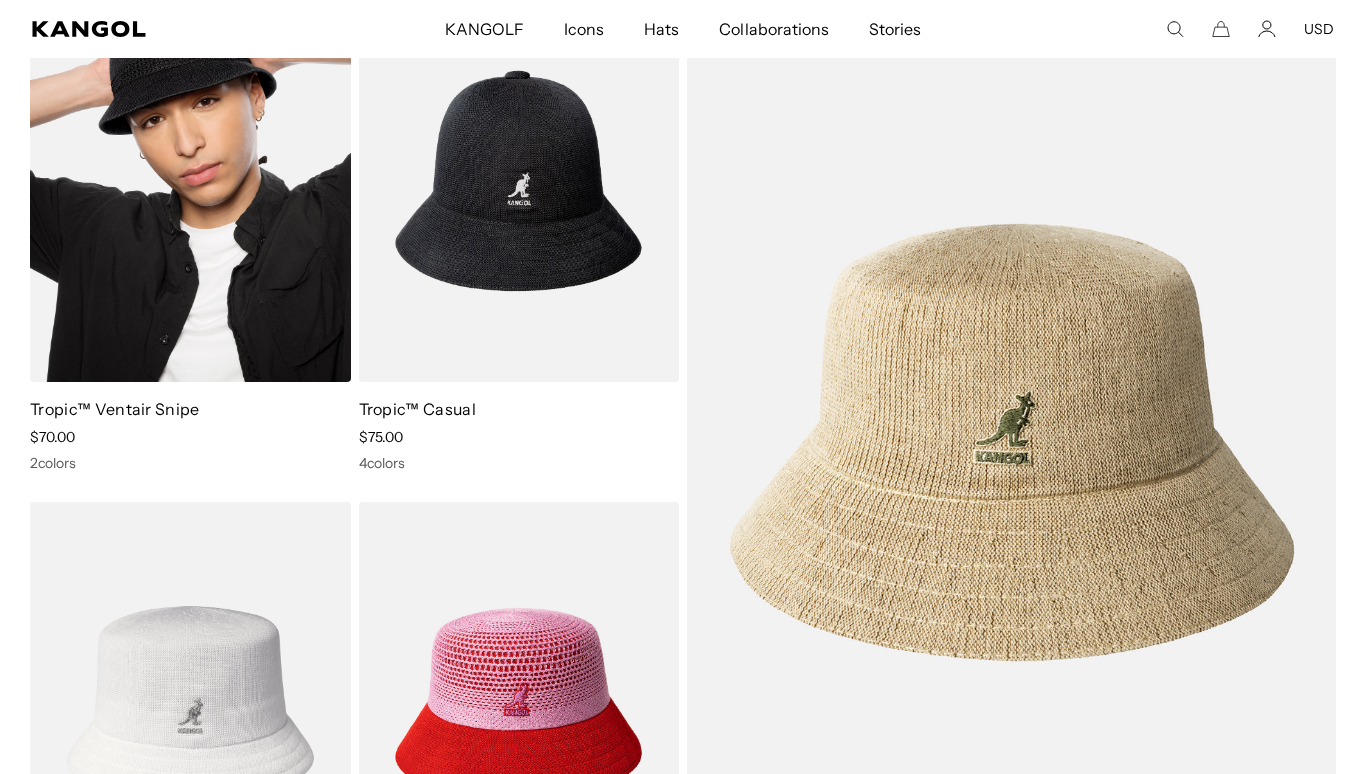 scroll, scrollTop: 0, scrollLeft: 0, axis: both 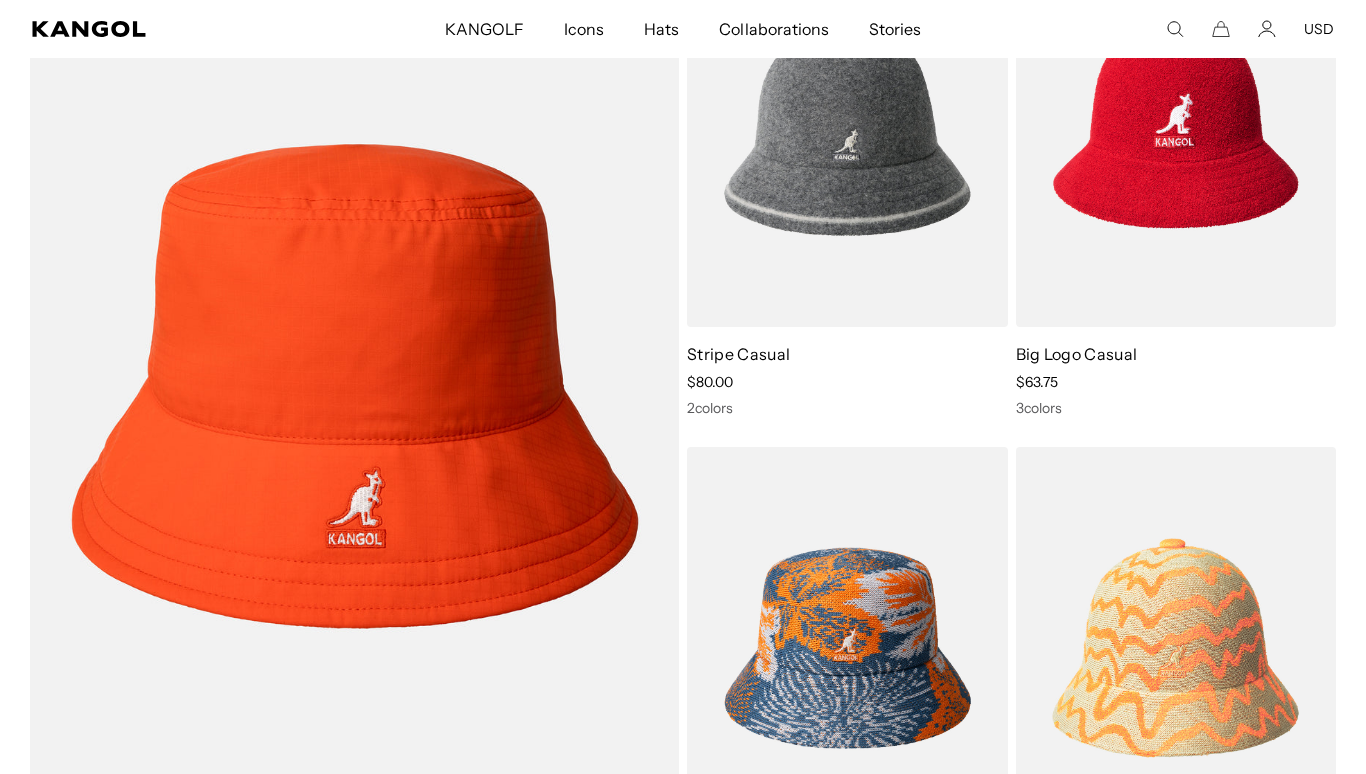 click 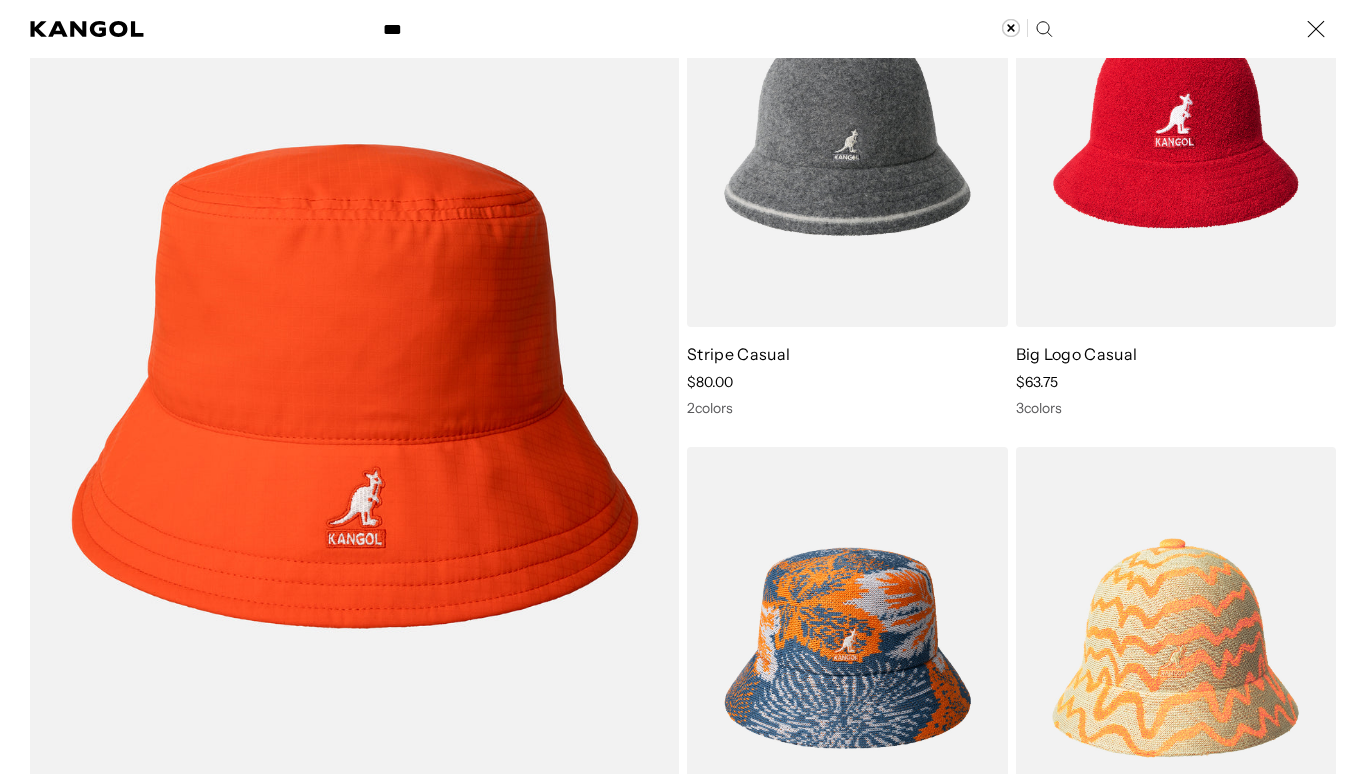 scroll, scrollTop: 0, scrollLeft: 412, axis: horizontal 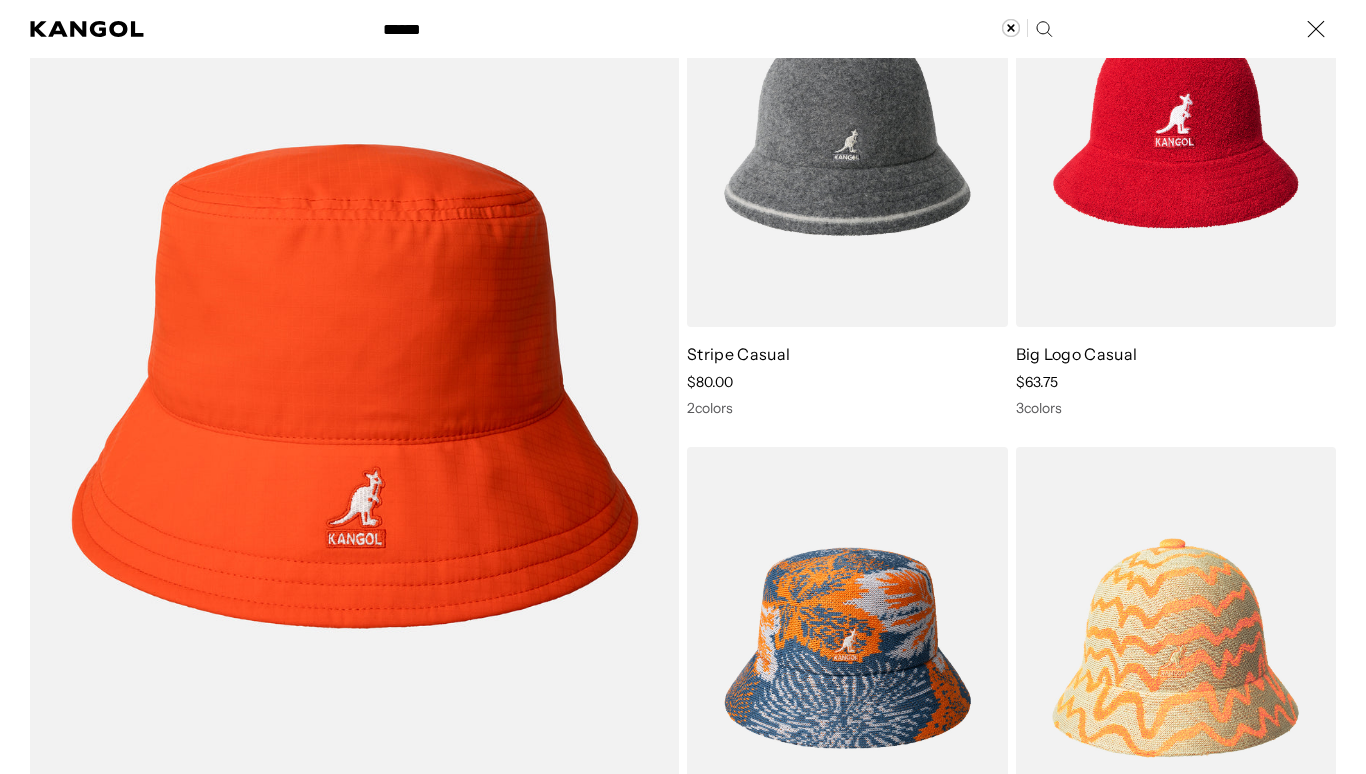 type on "******" 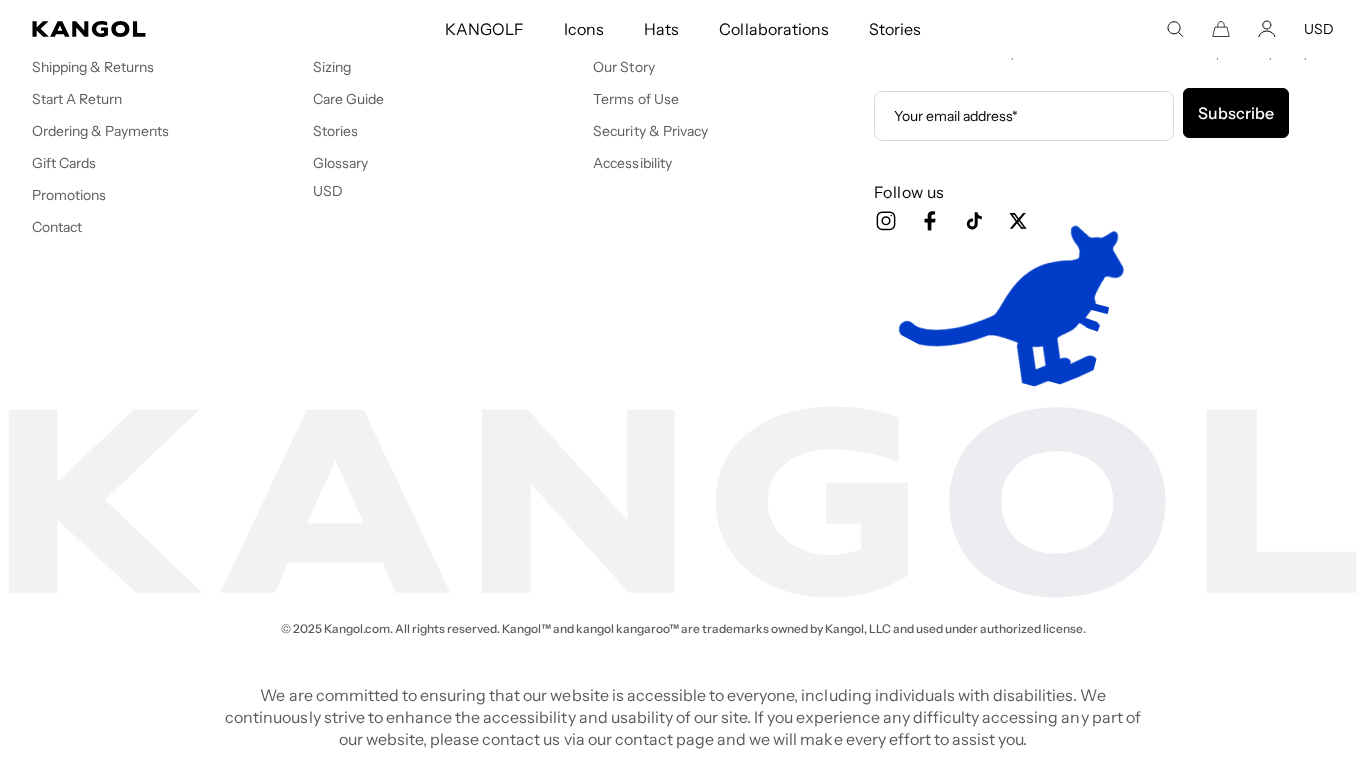 scroll, scrollTop: 173, scrollLeft: 0, axis: vertical 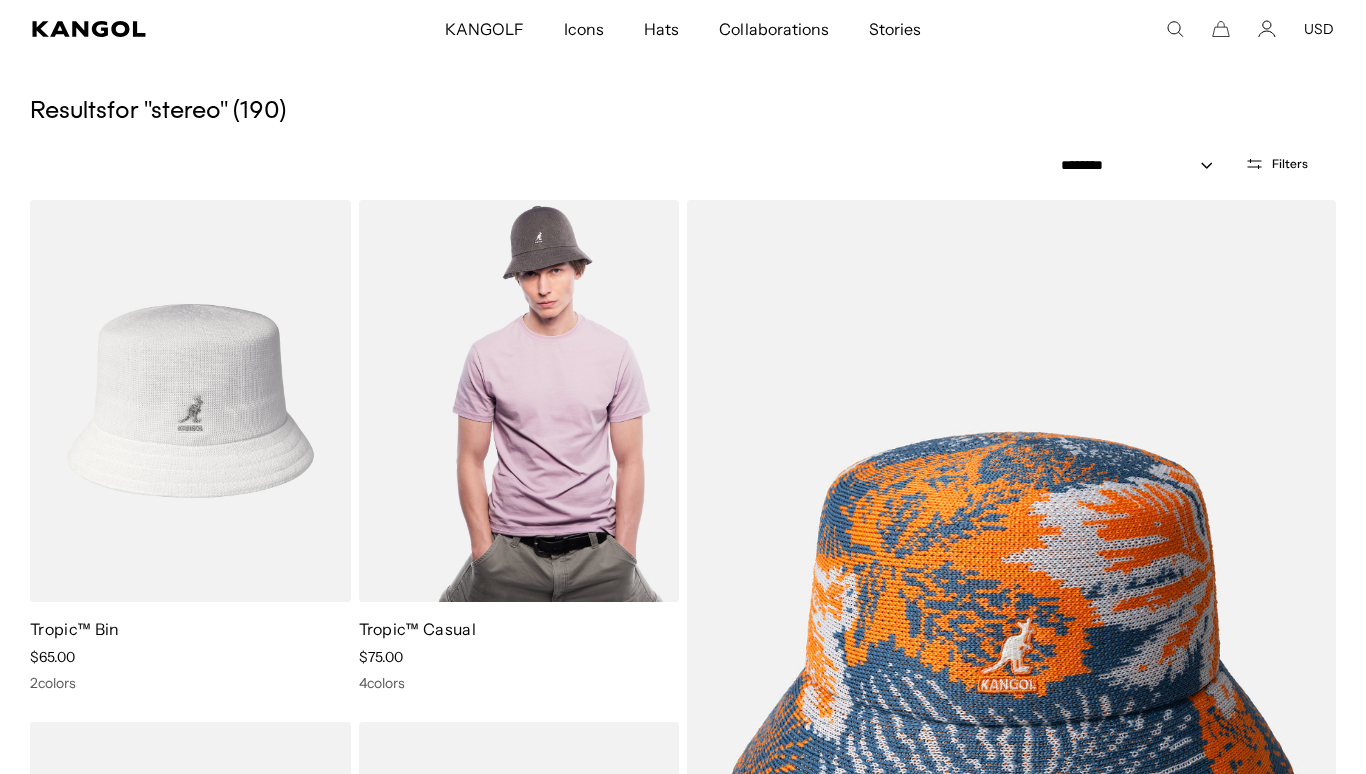 click at bounding box center (519, 401) 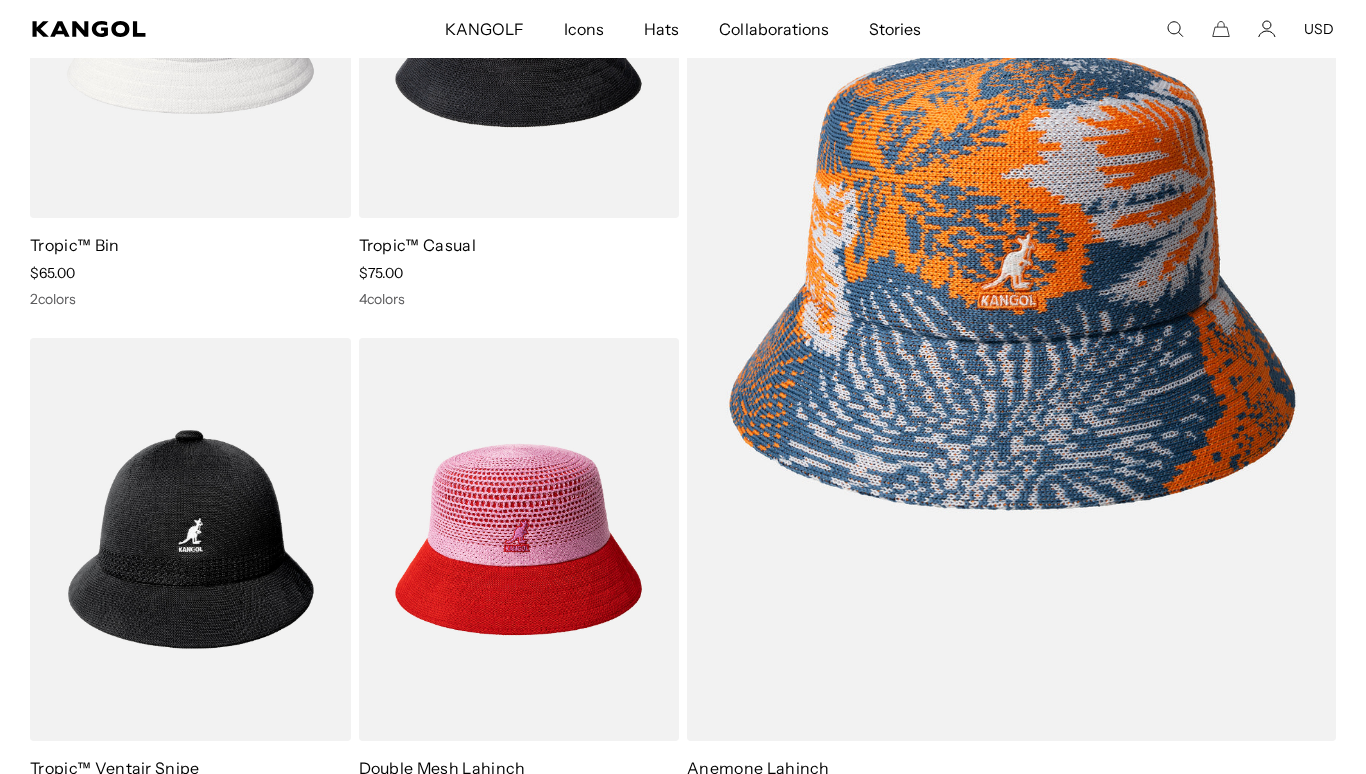scroll, scrollTop: 542, scrollLeft: 0, axis: vertical 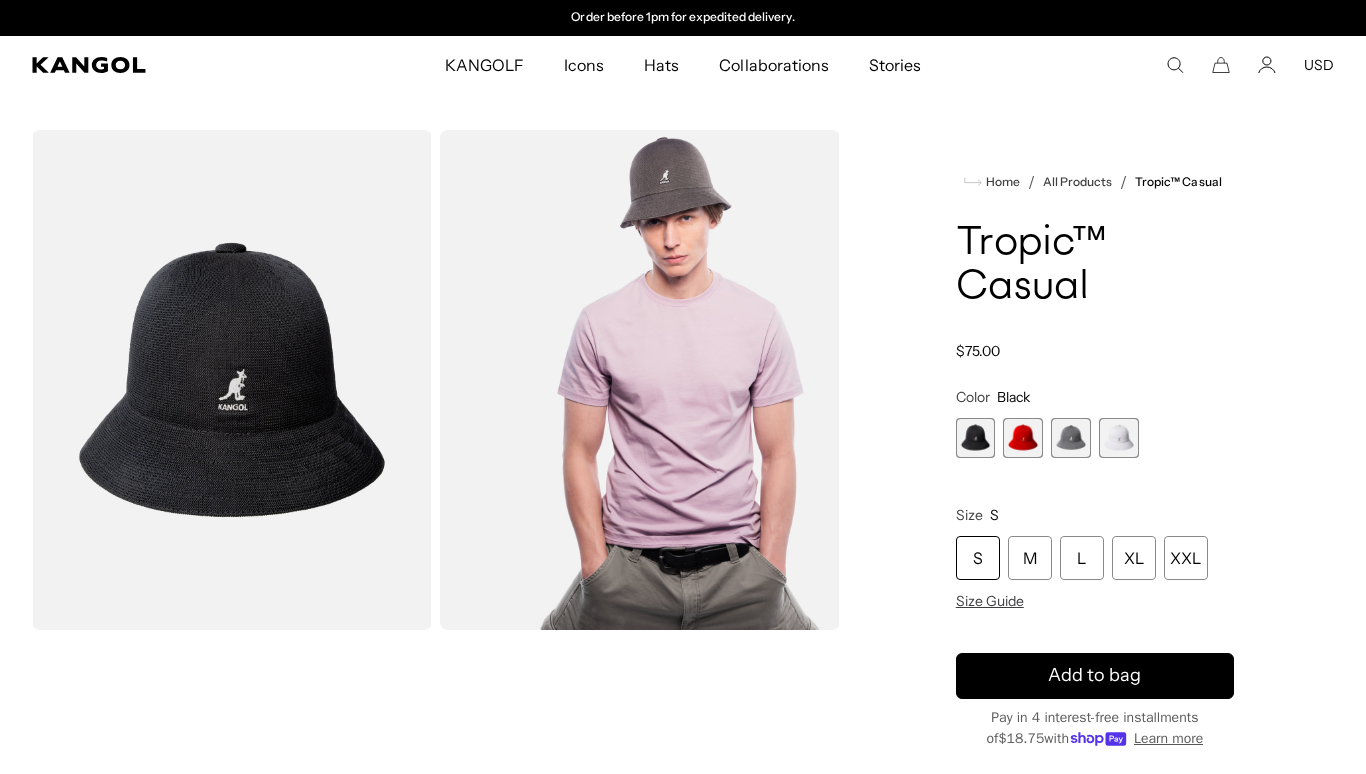 click at bounding box center (1119, 438) 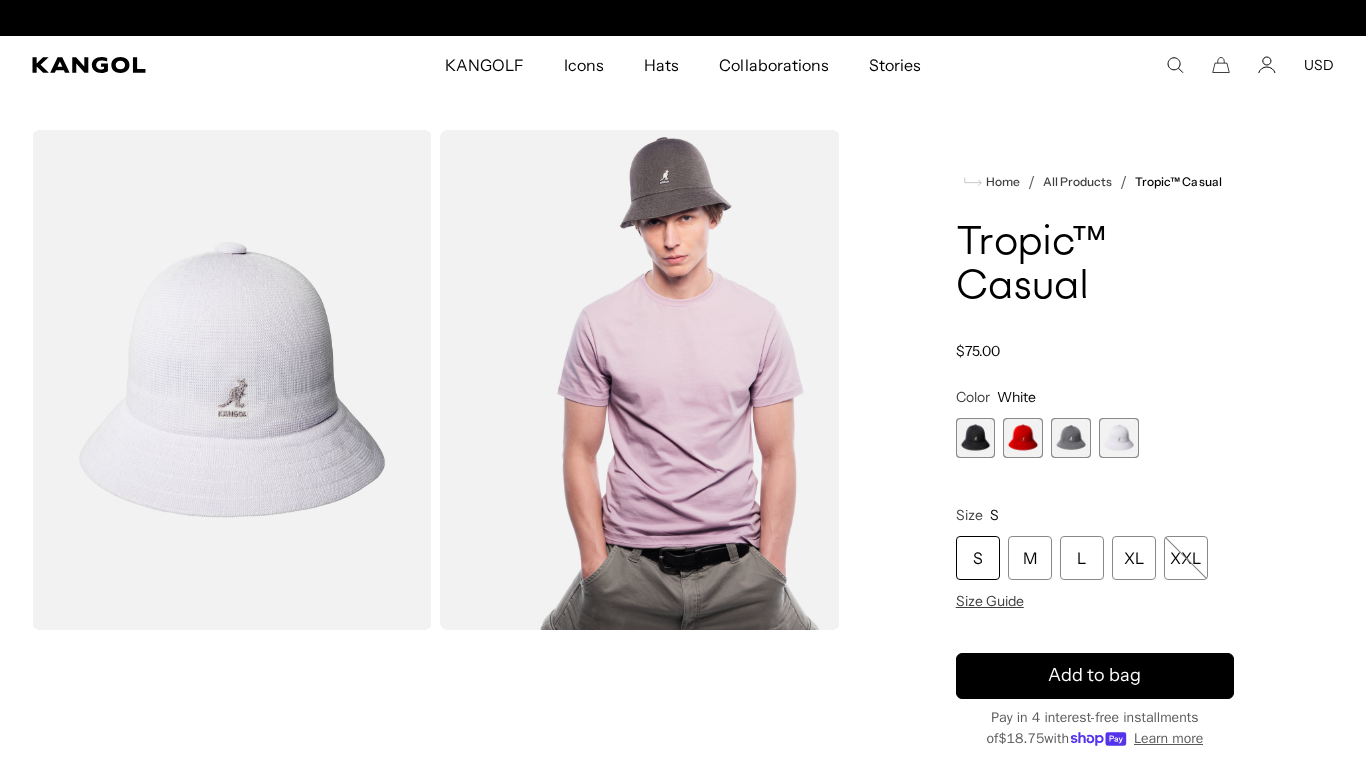 scroll, scrollTop: 0, scrollLeft: 0, axis: both 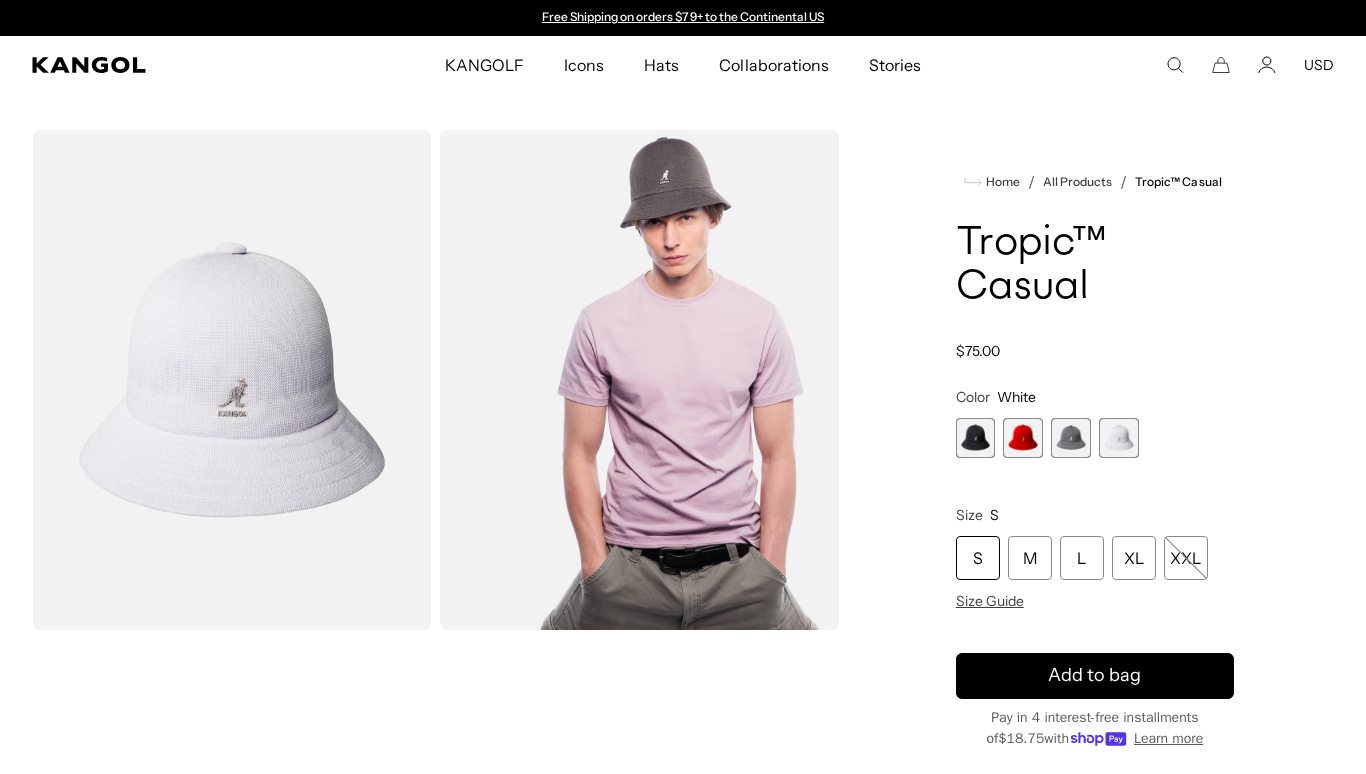 click at bounding box center (232, 380) 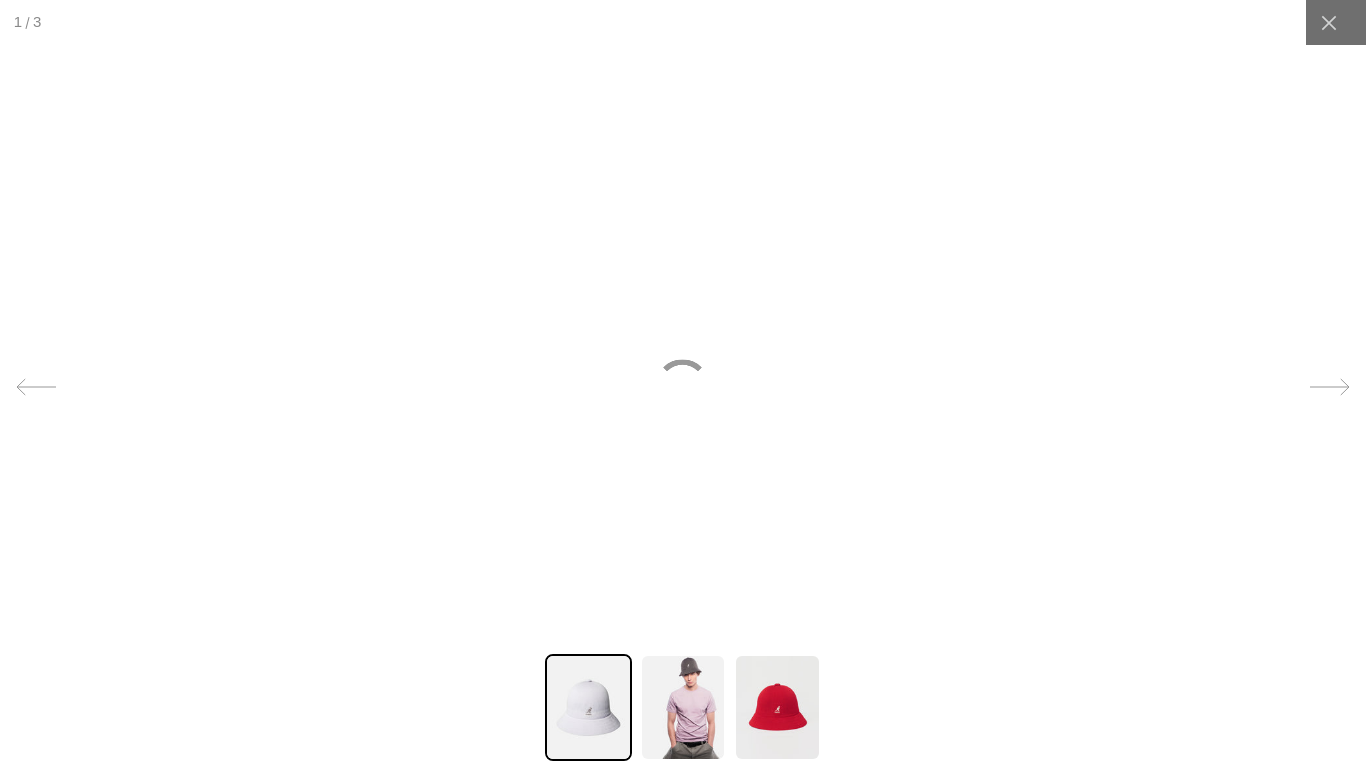 scroll, scrollTop: 0, scrollLeft: 412, axis: horizontal 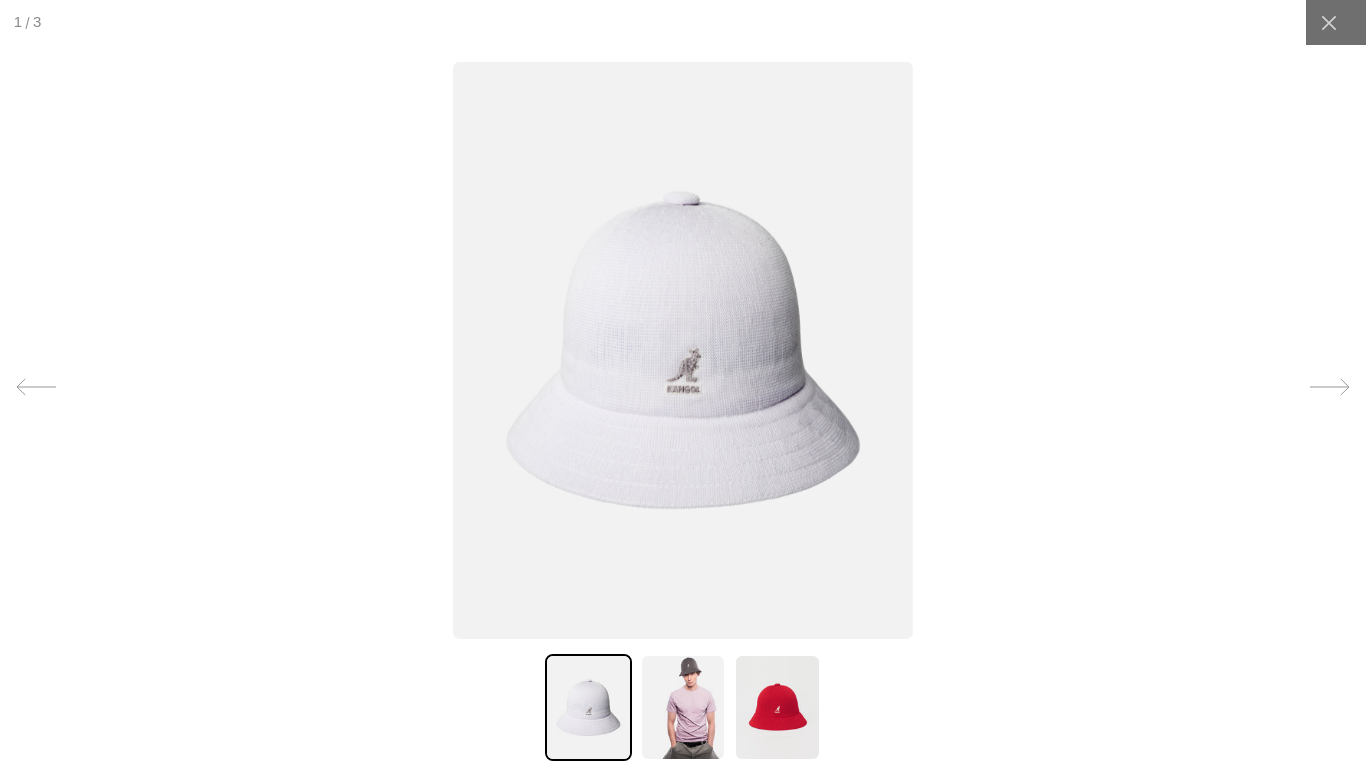 click at bounding box center (683, 349) 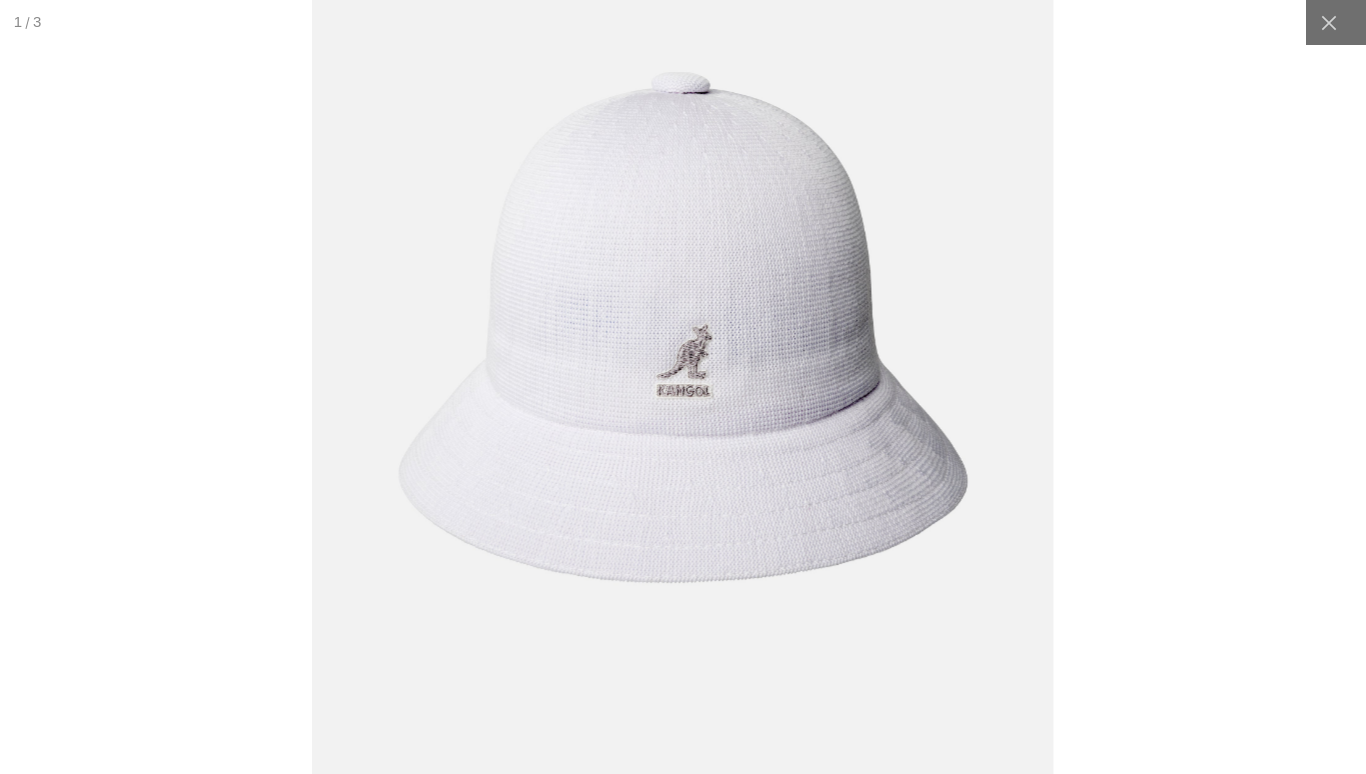 scroll, scrollTop: 0, scrollLeft: 0, axis: both 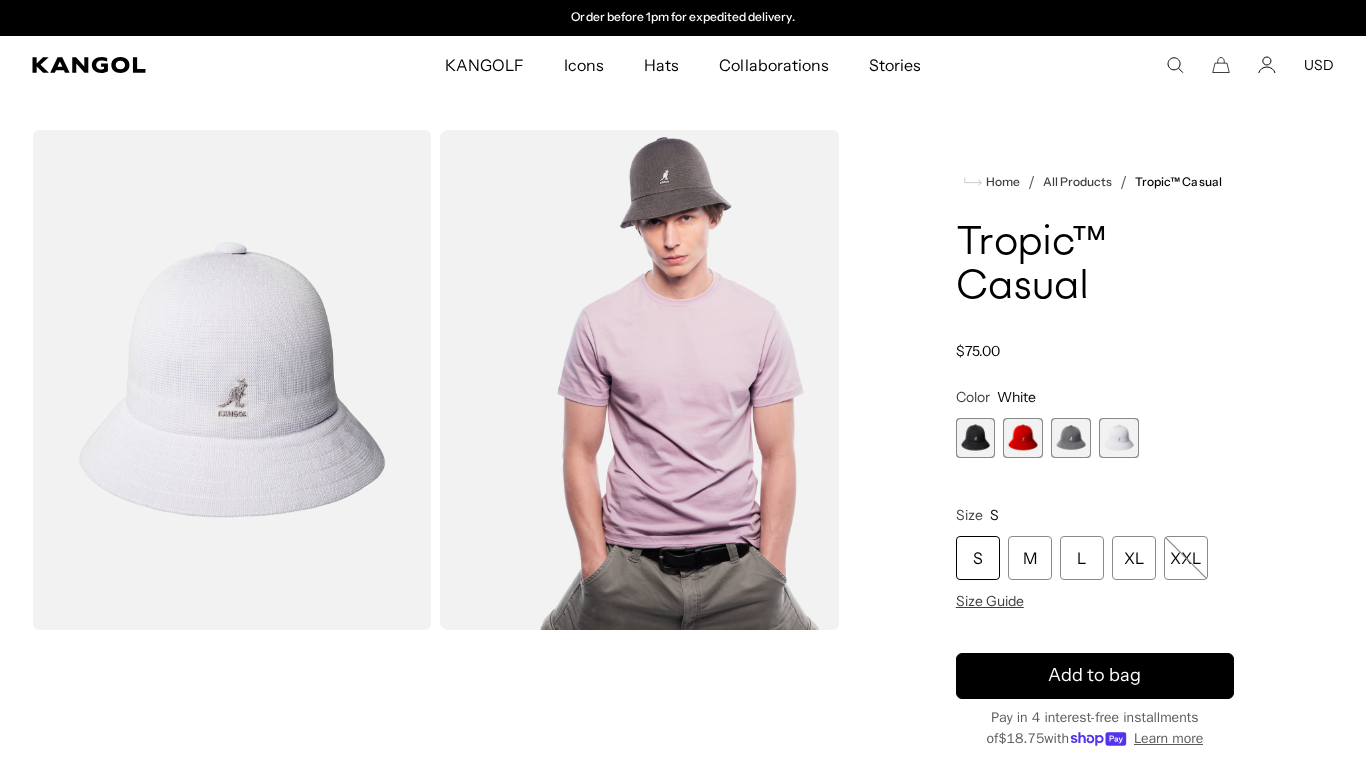 click at bounding box center (1023, 438) 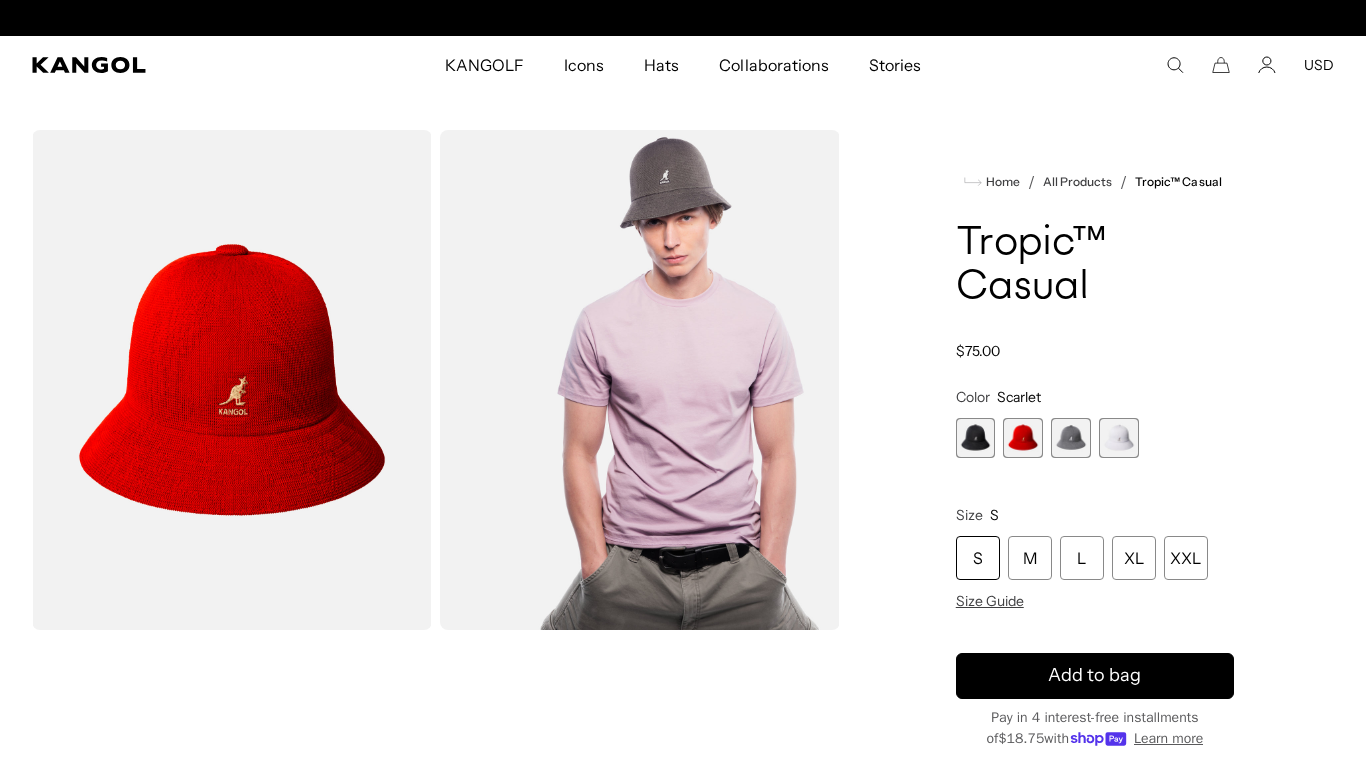 scroll, scrollTop: 0, scrollLeft: 0, axis: both 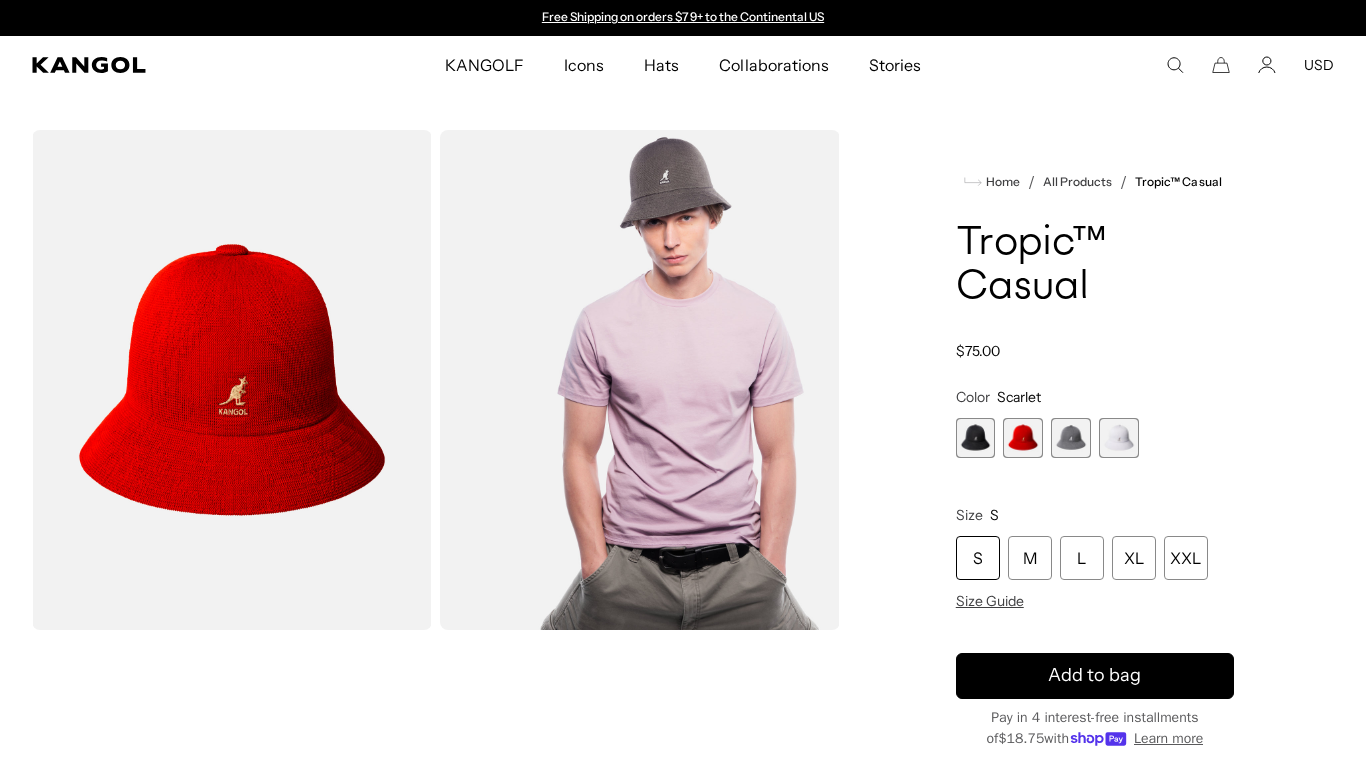 click at bounding box center (232, 380) 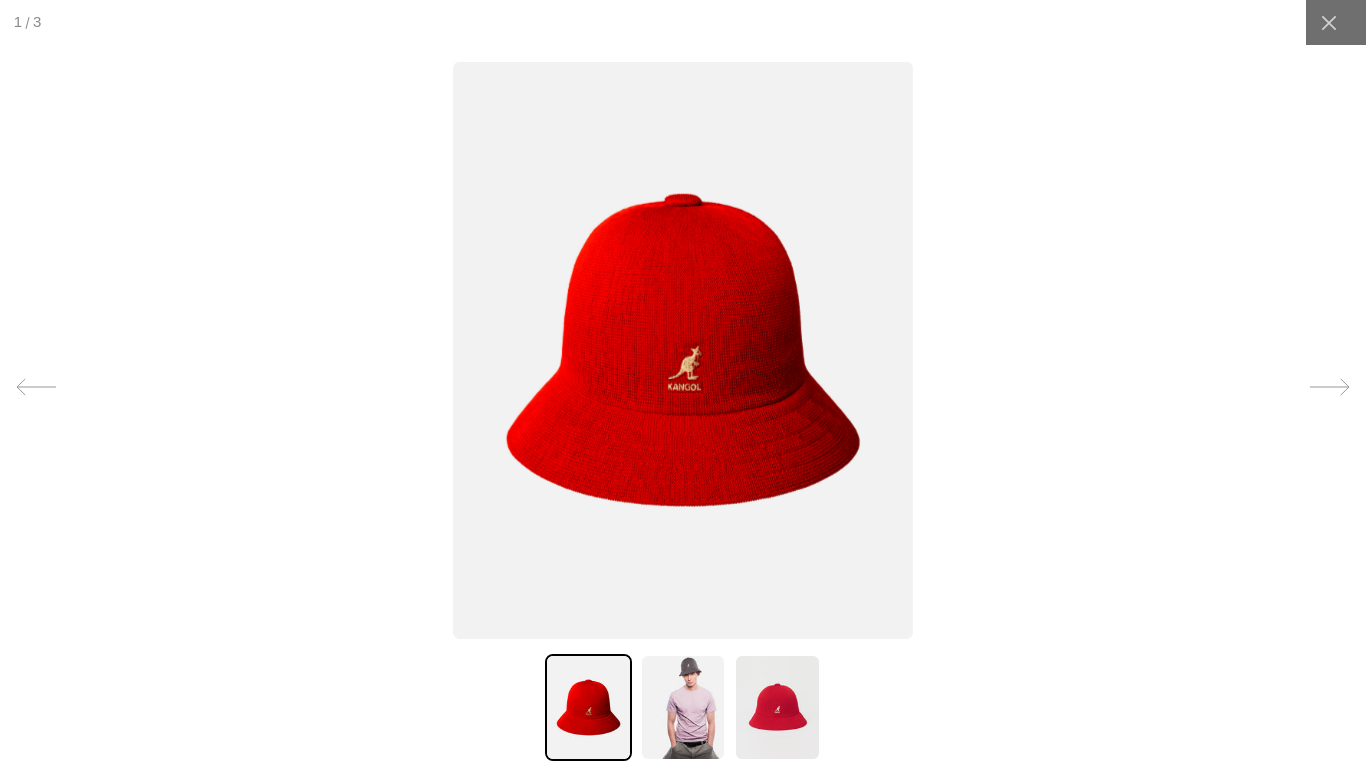 scroll, scrollTop: 0, scrollLeft: 412, axis: horizontal 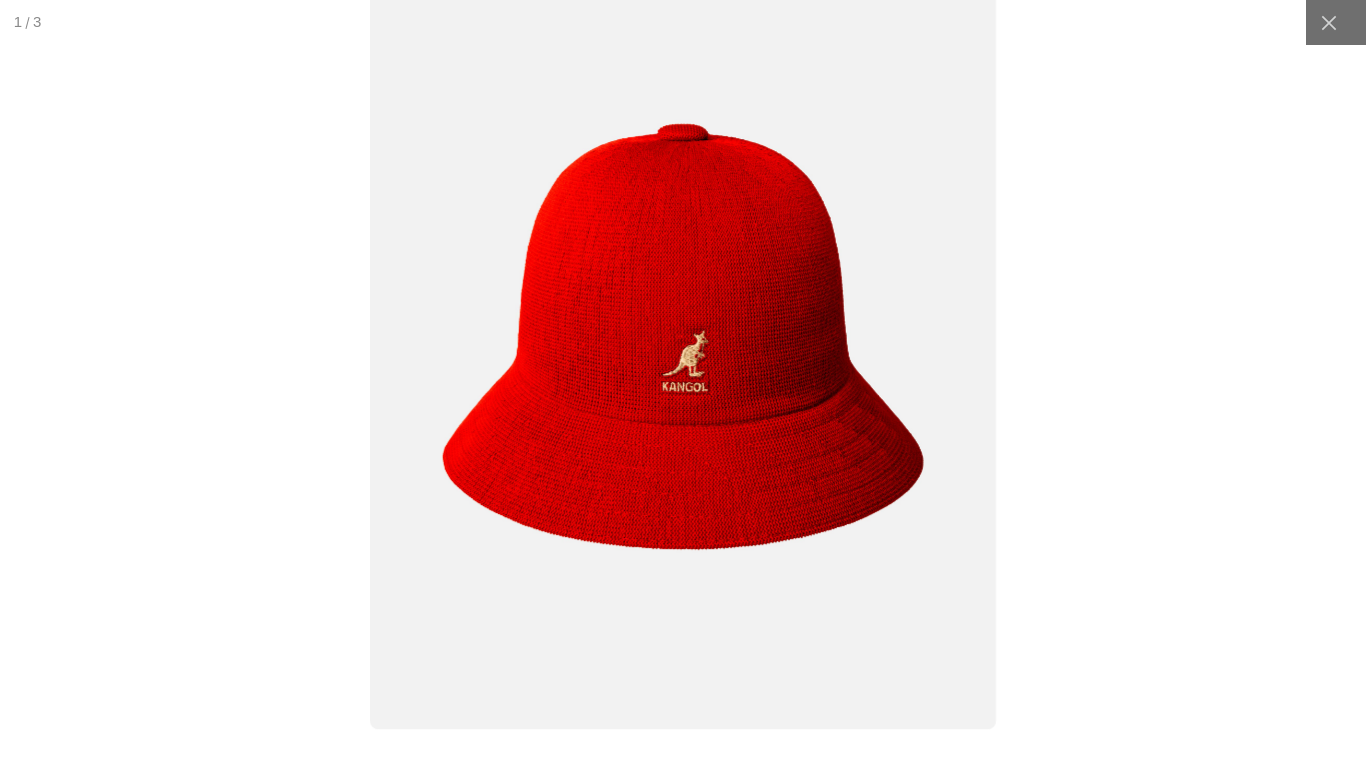 click at bounding box center (683, 336) 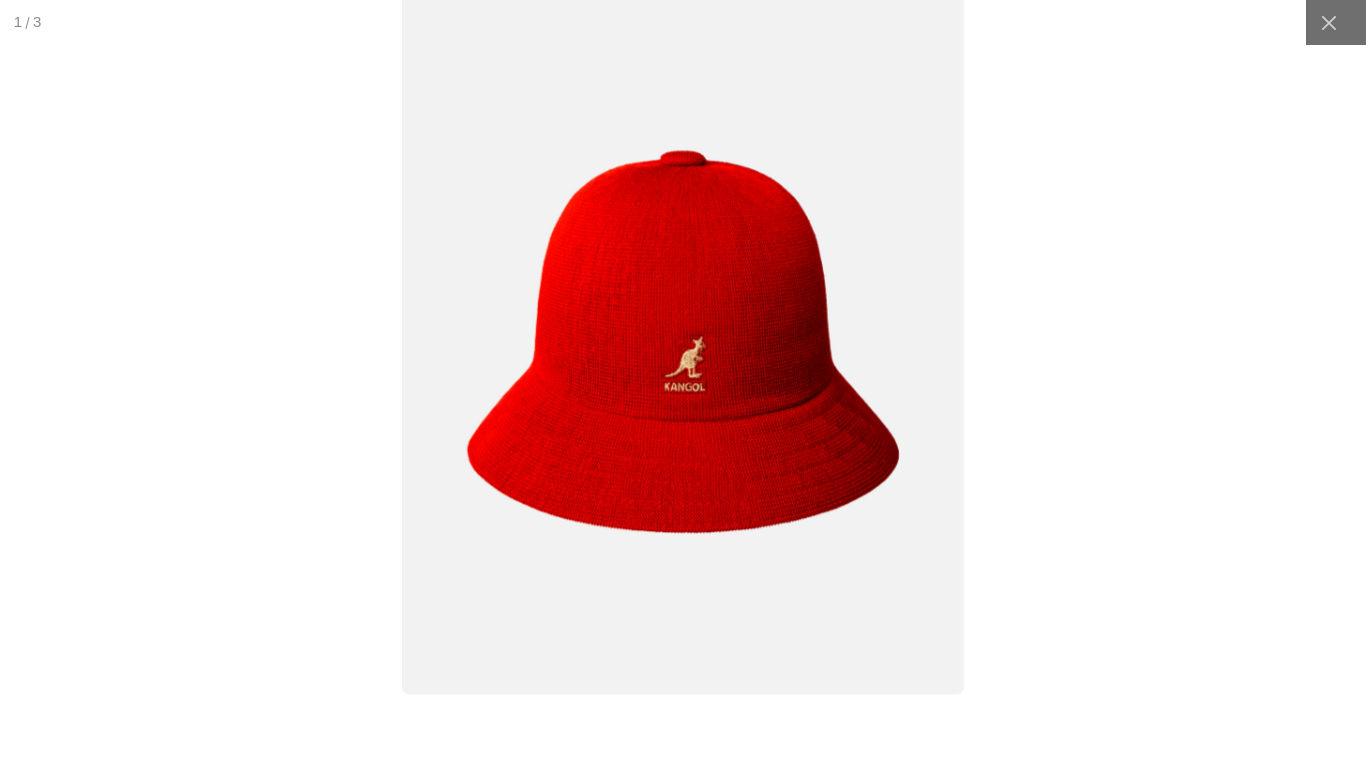 scroll, scrollTop: 0, scrollLeft: 412, axis: horizontal 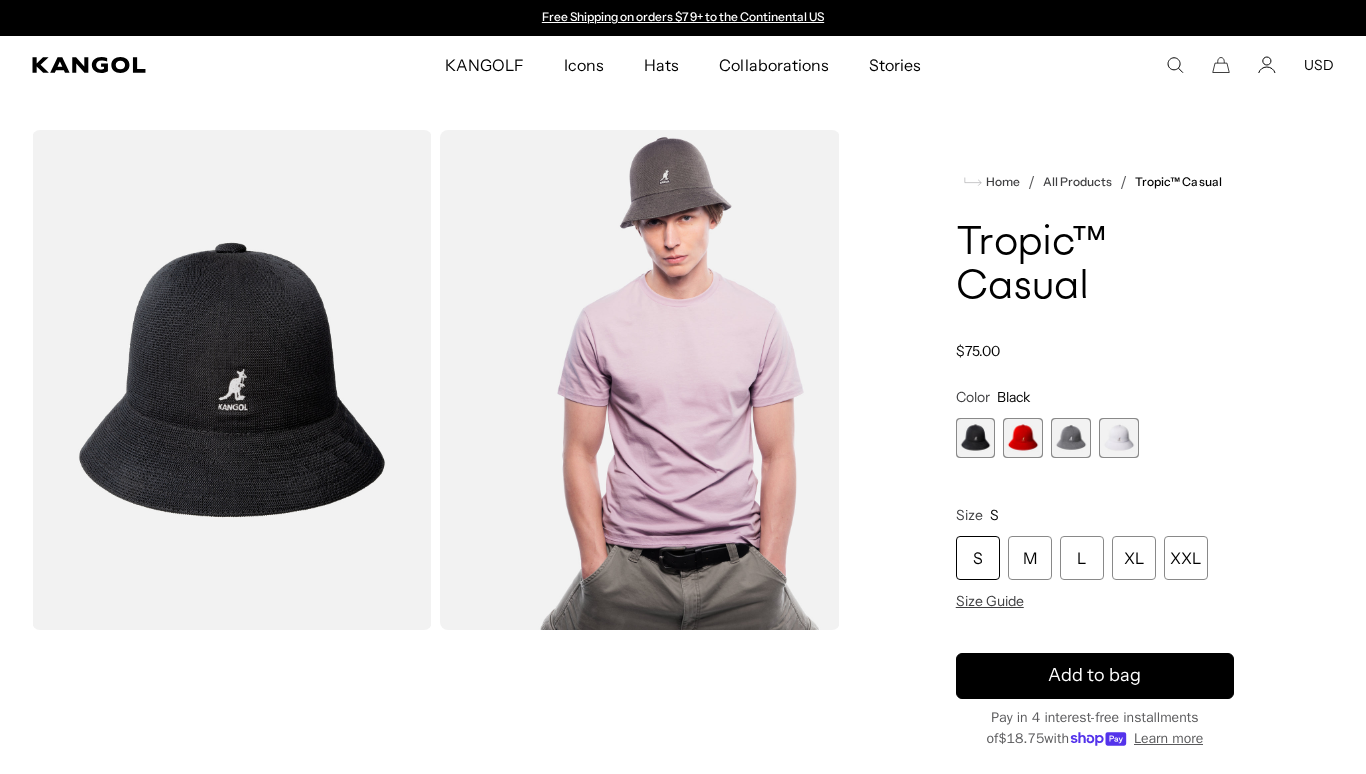 click at bounding box center (232, 380) 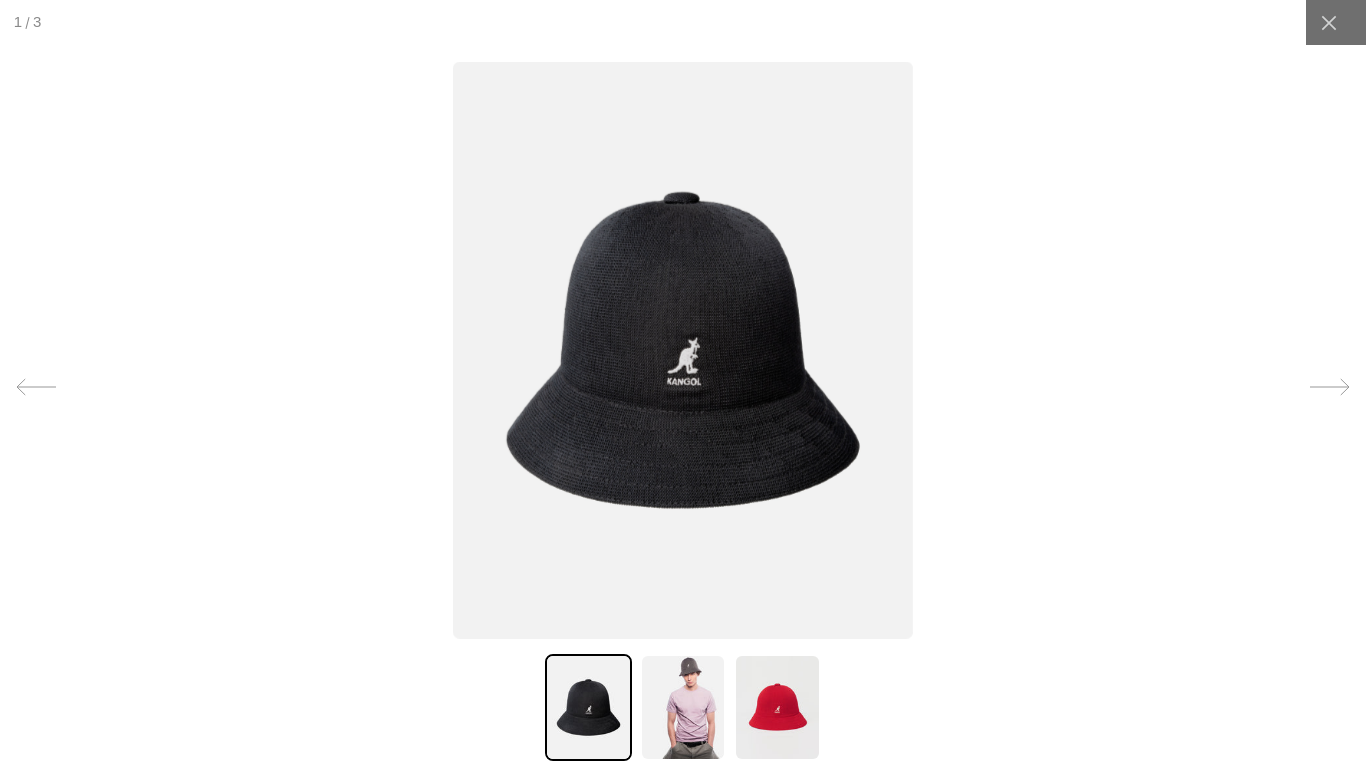 scroll, scrollTop: 0, scrollLeft: 412, axis: horizontal 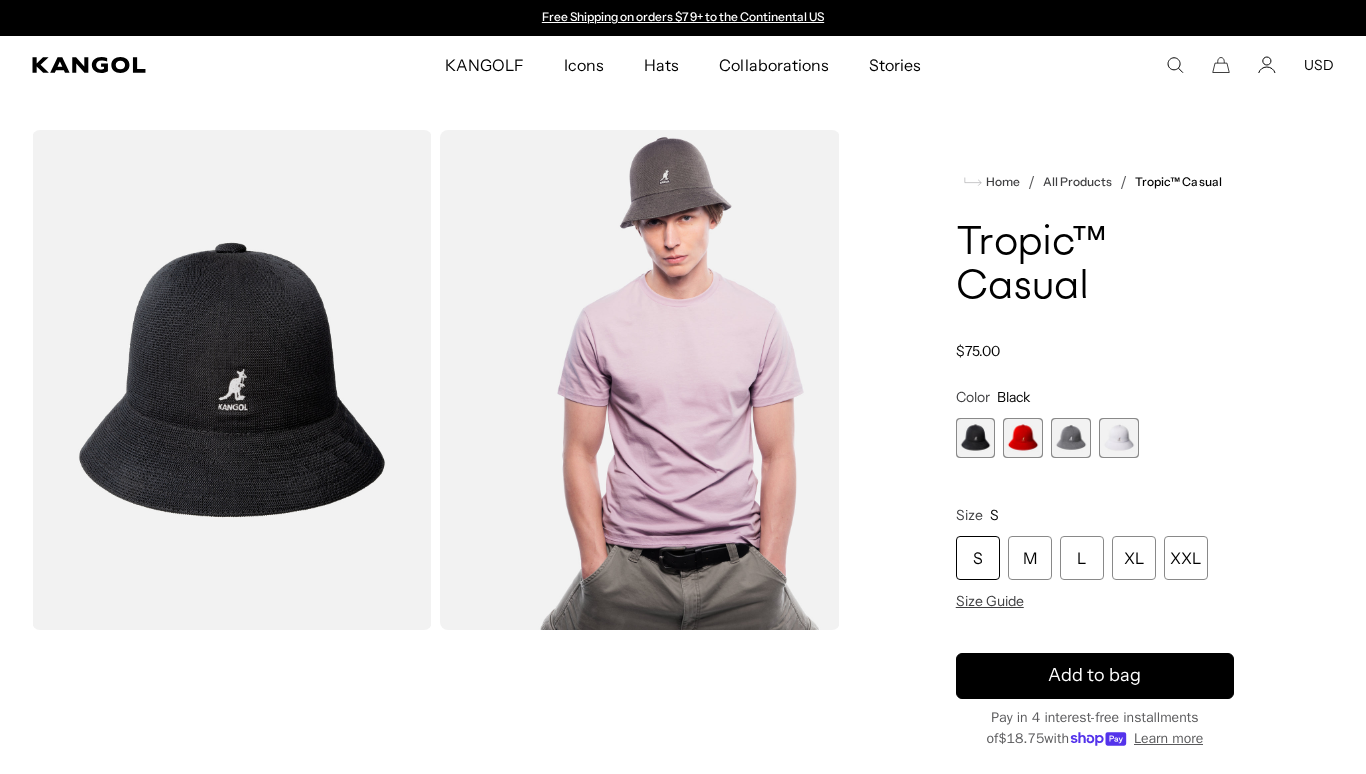 click at bounding box center (1023, 438) 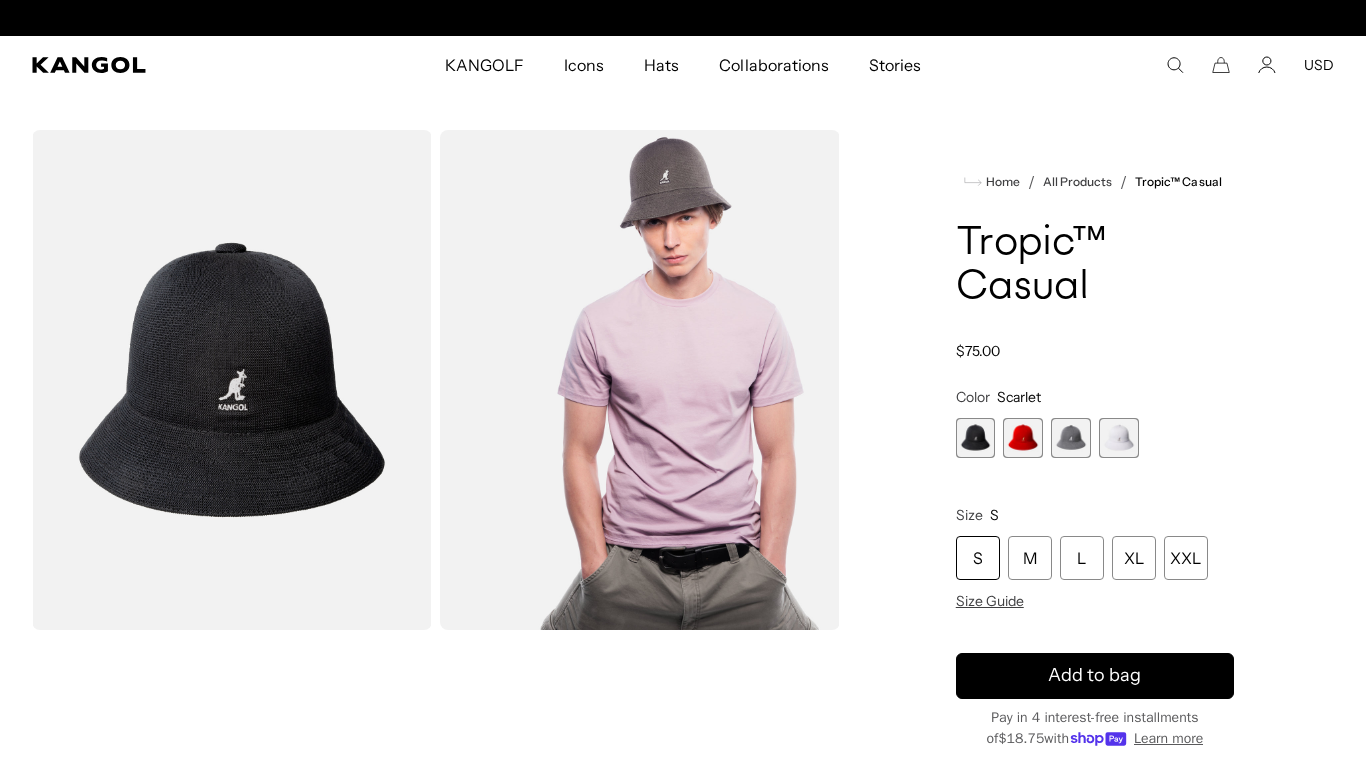 scroll, scrollTop: 0, scrollLeft: 412, axis: horizontal 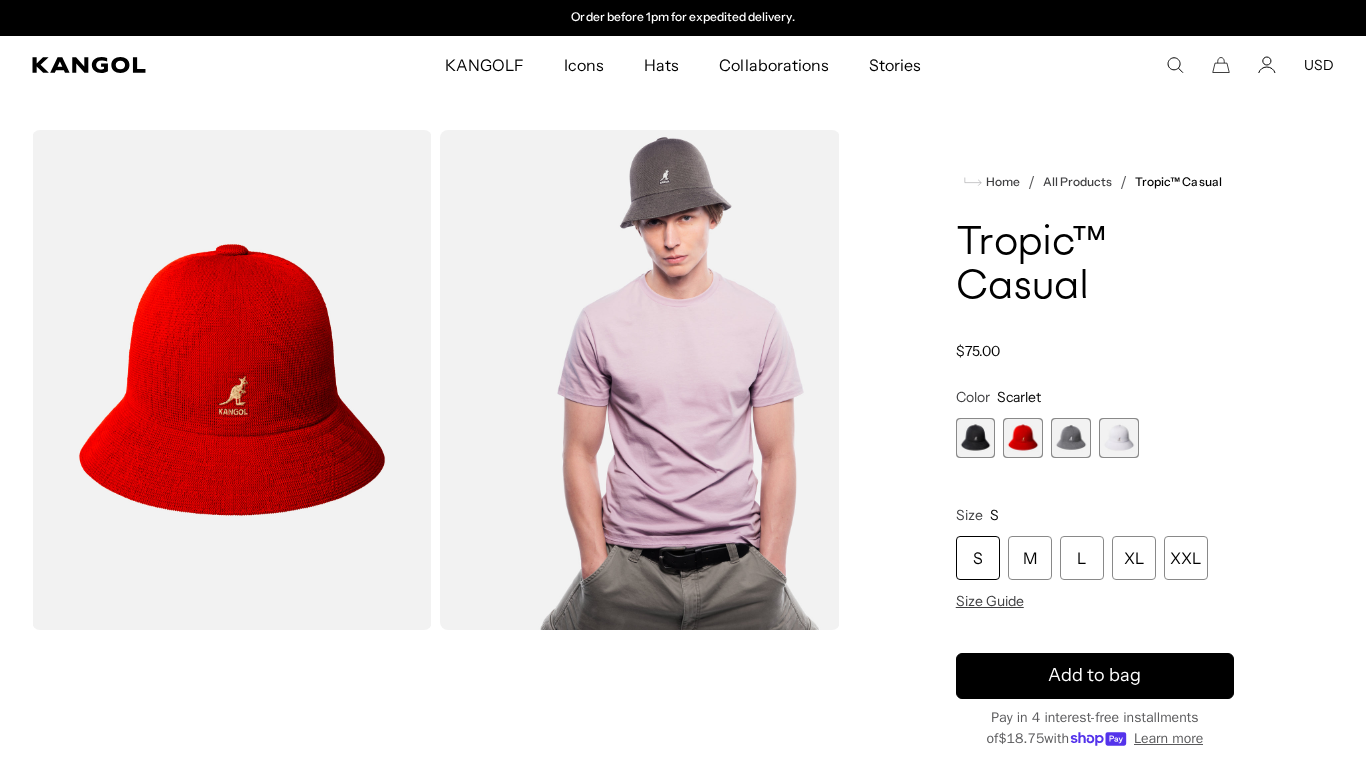 click at bounding box center [232, 380] 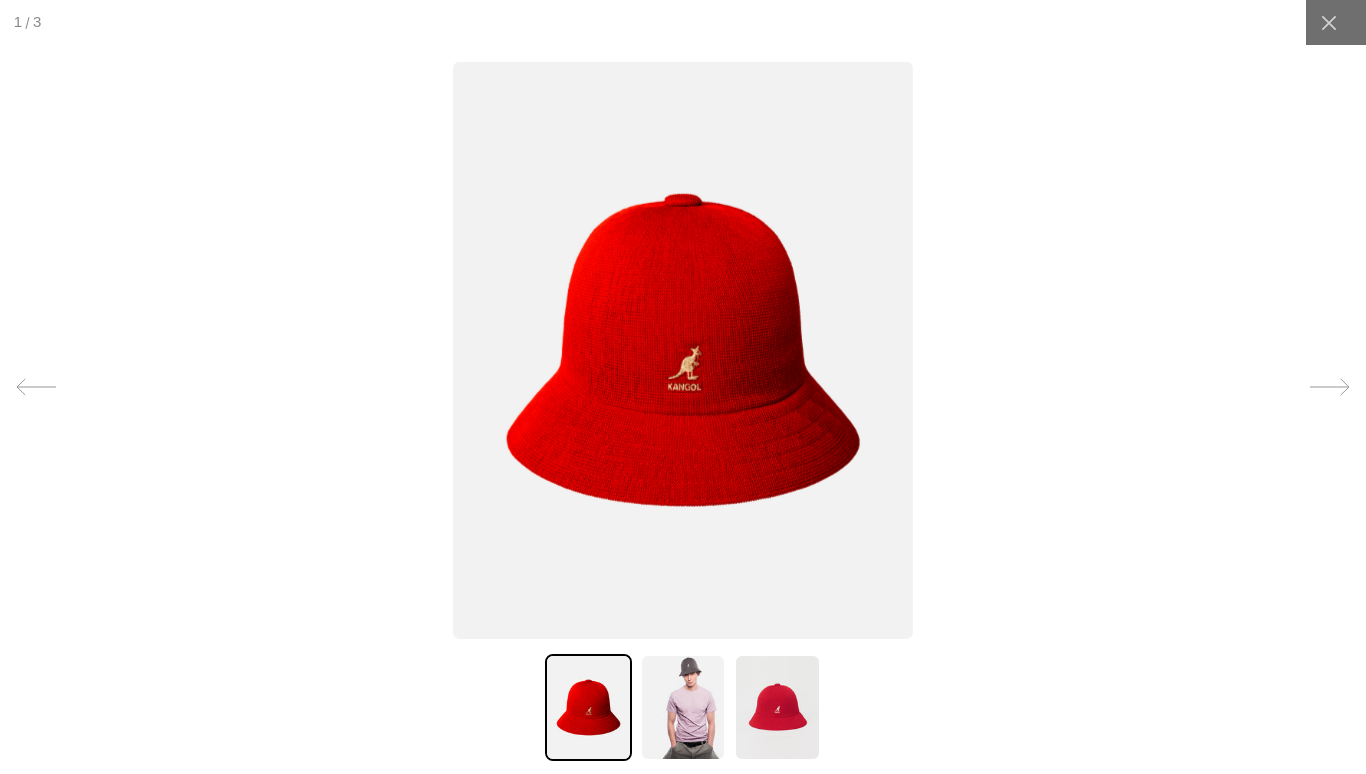 scroll, scrollTop: 0, scrollLeft: 0, axis: both 